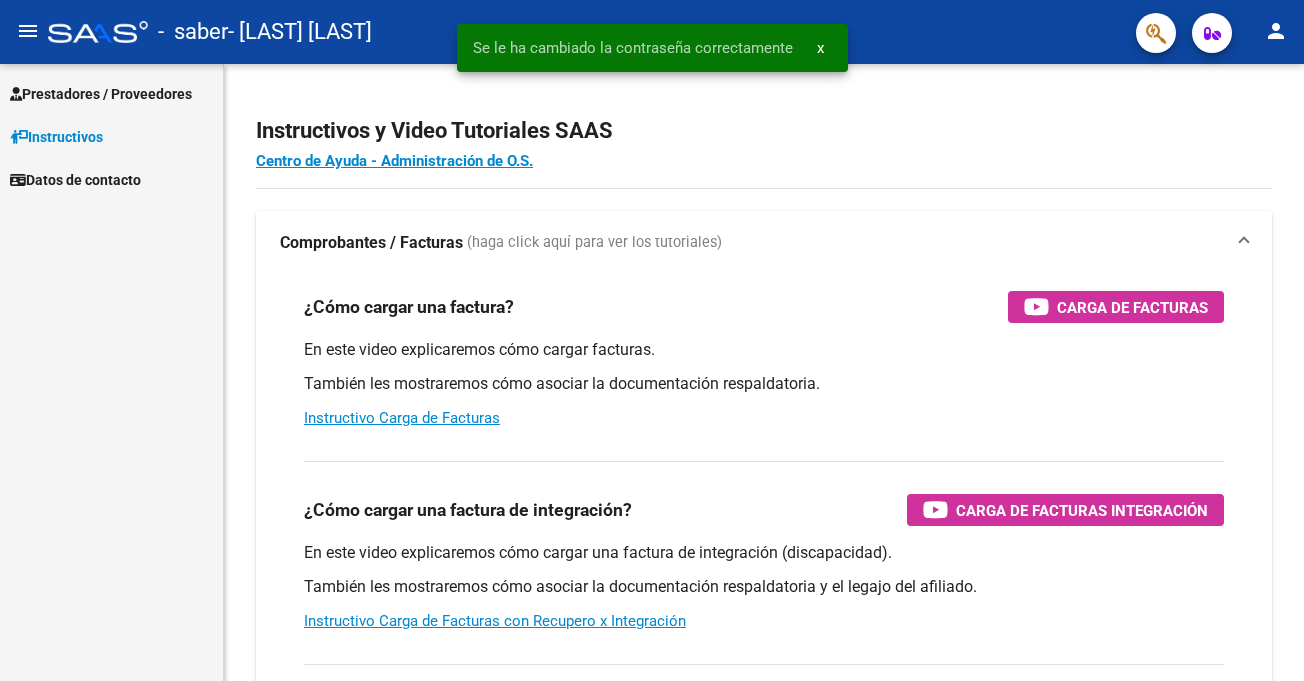 scroll, scrollTop: 0, scrollLeft: 0, axis: both 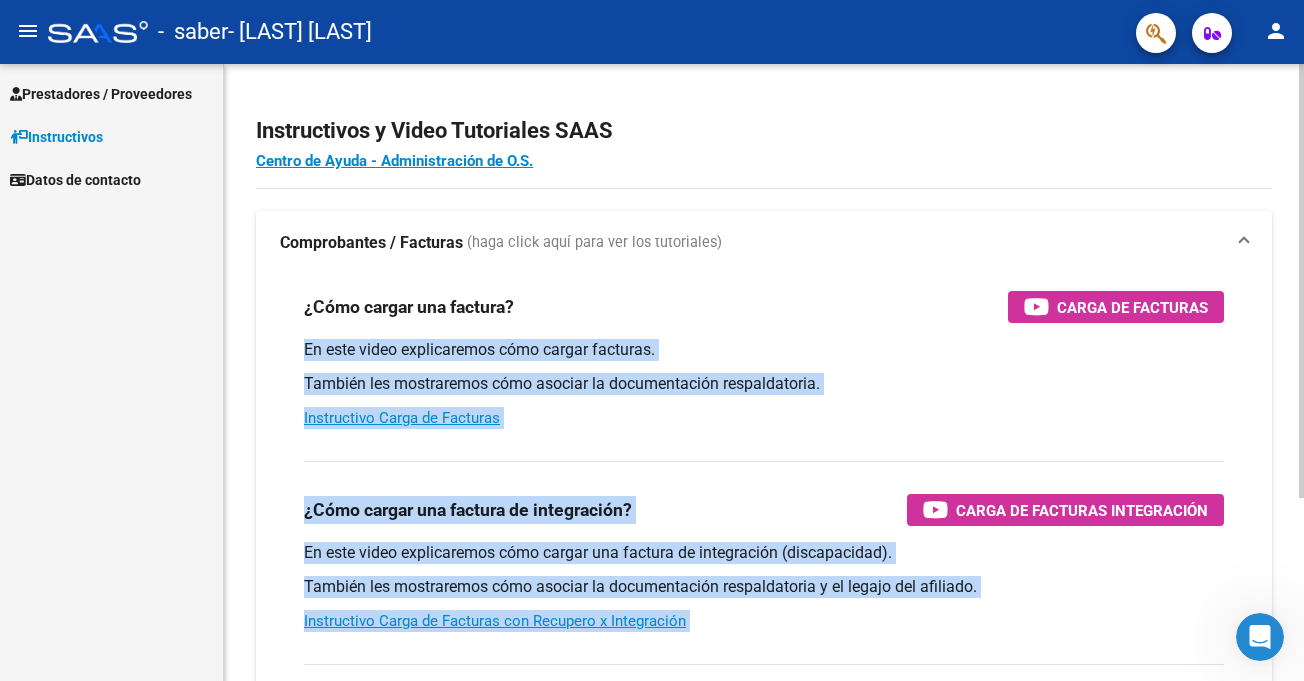 drag, startPoint x: 1298, startPoint y: 312, endPoint x: 1300, endPoint y: 457, distance: 145.0138 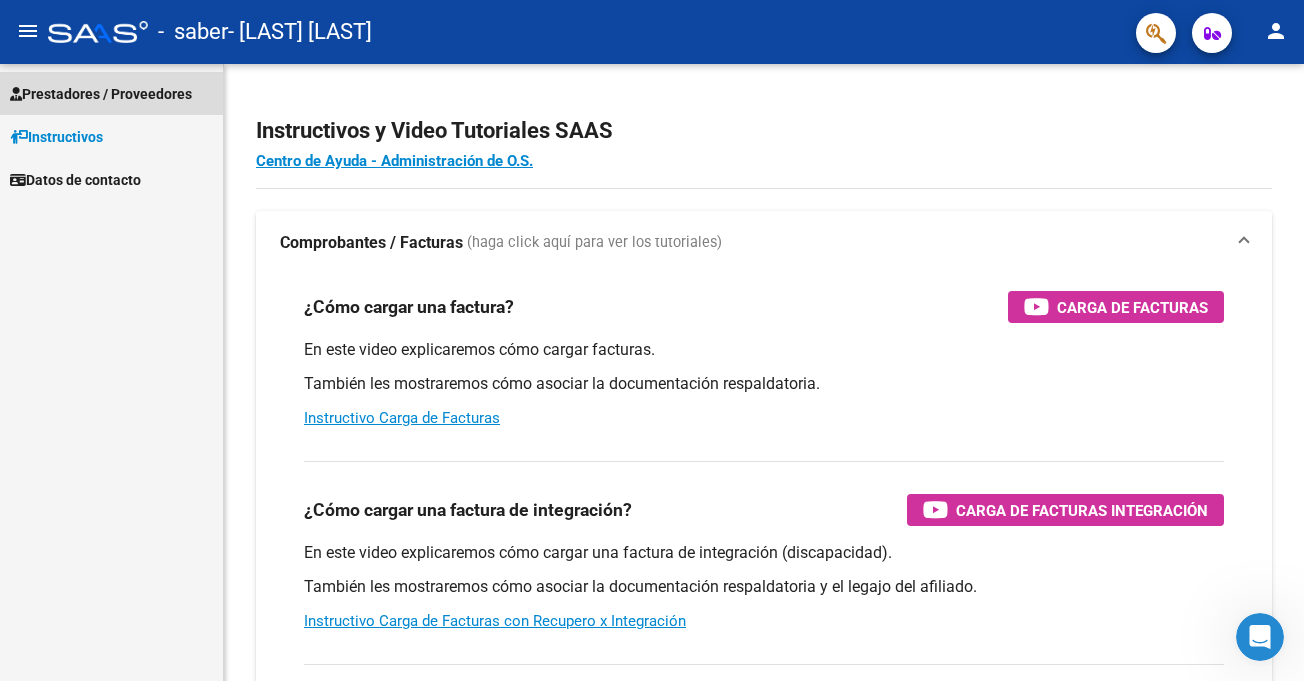 click on "Prestadores / Proveedores" at bounding box center [101, 94] 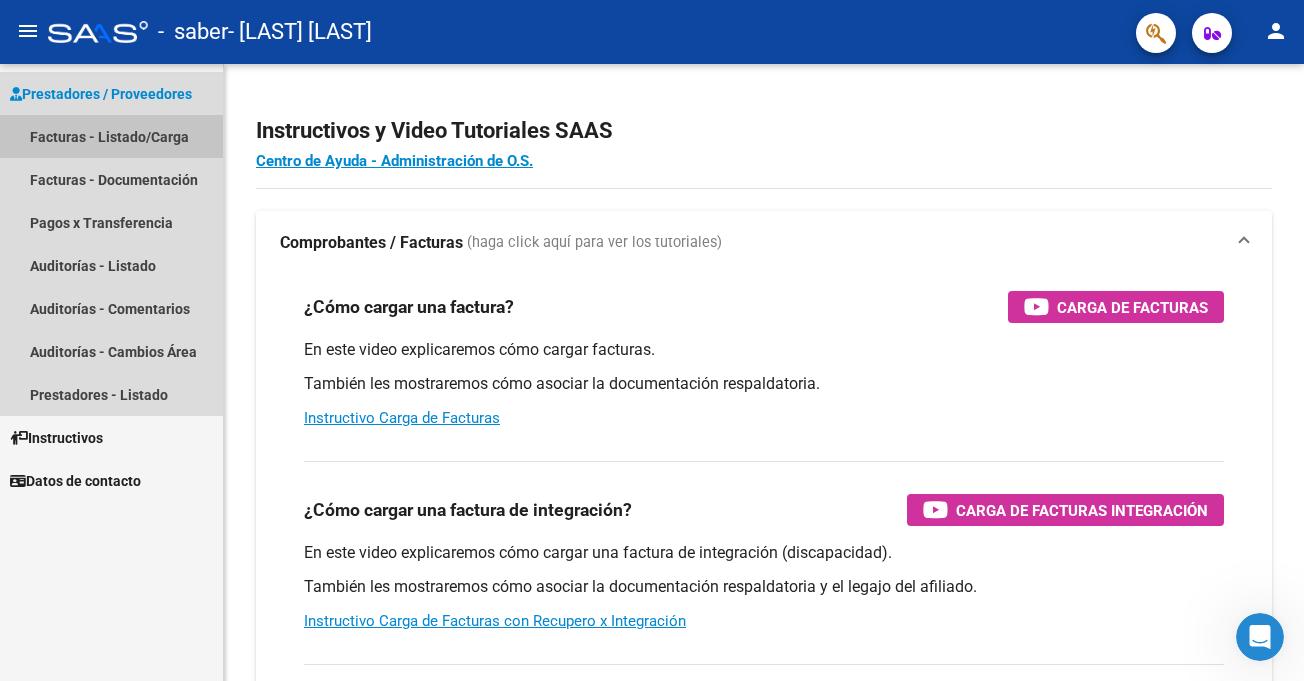 click on "Facturas - Listado/Carga" at bounding box center (111, 136) 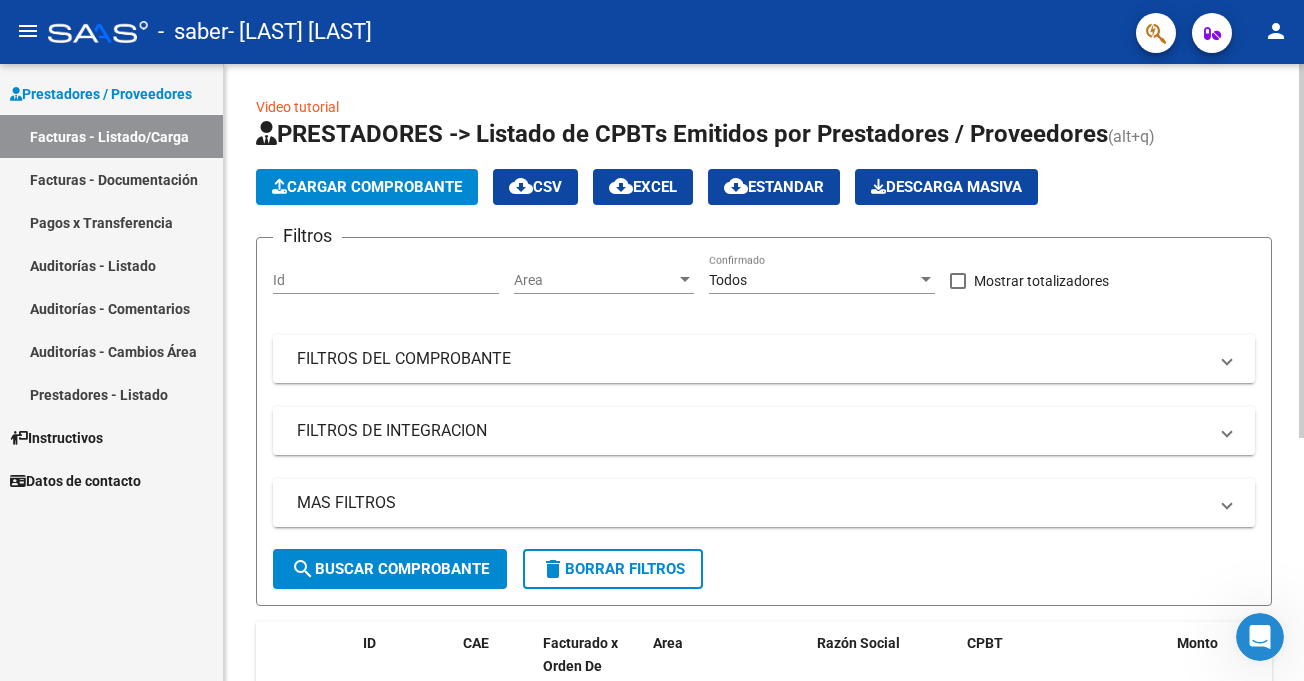 click on "Cargar Comprobante" 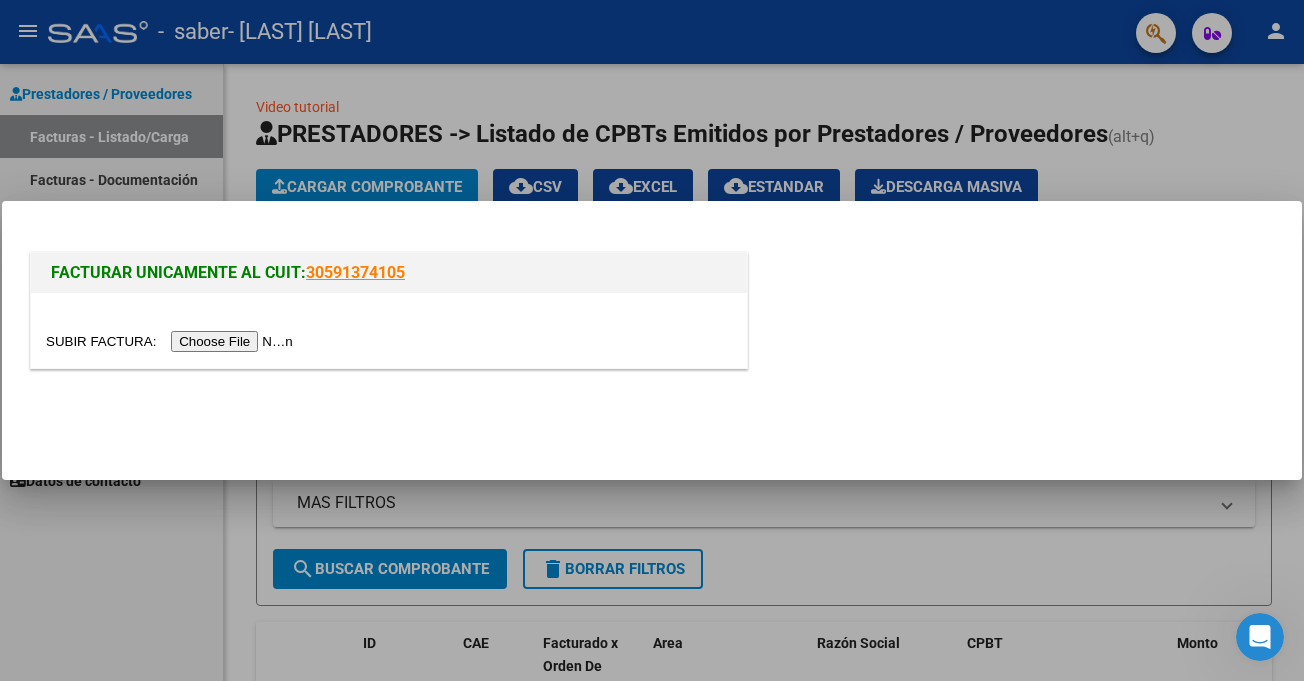 click at bounding box center [172, 341] 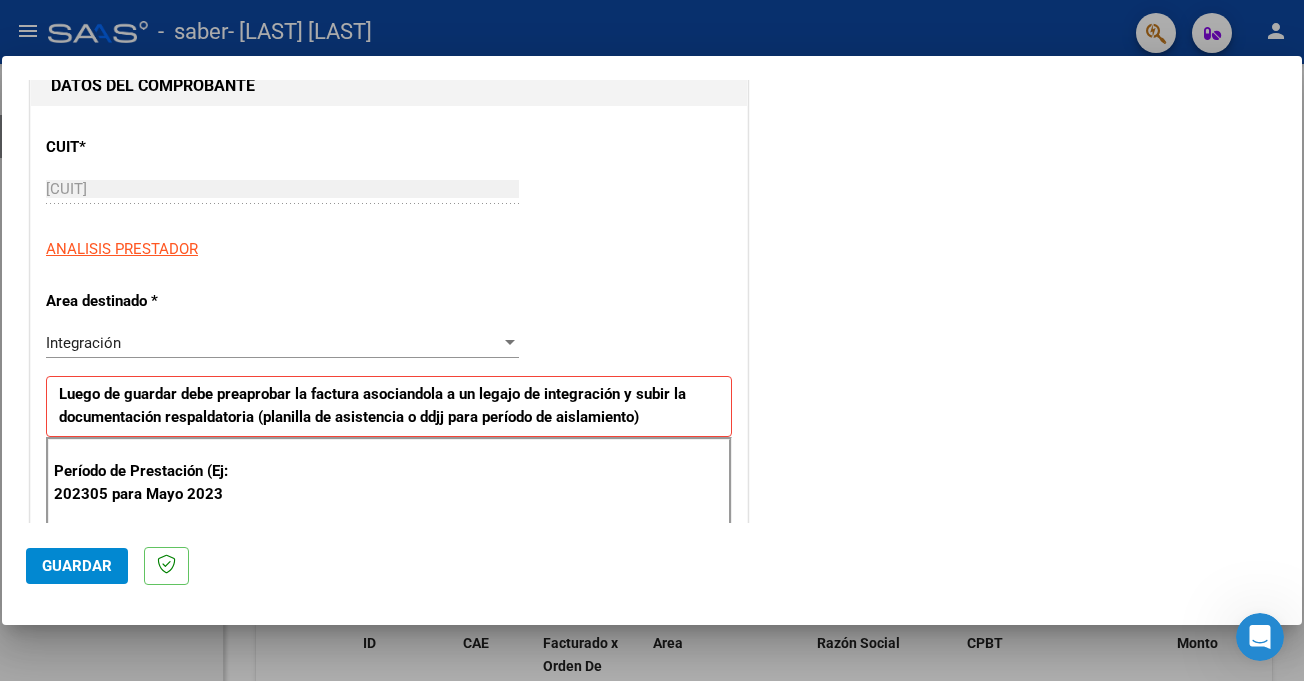 scroll, scrollTop: 246, scrollLeft: 0, axis: vertical 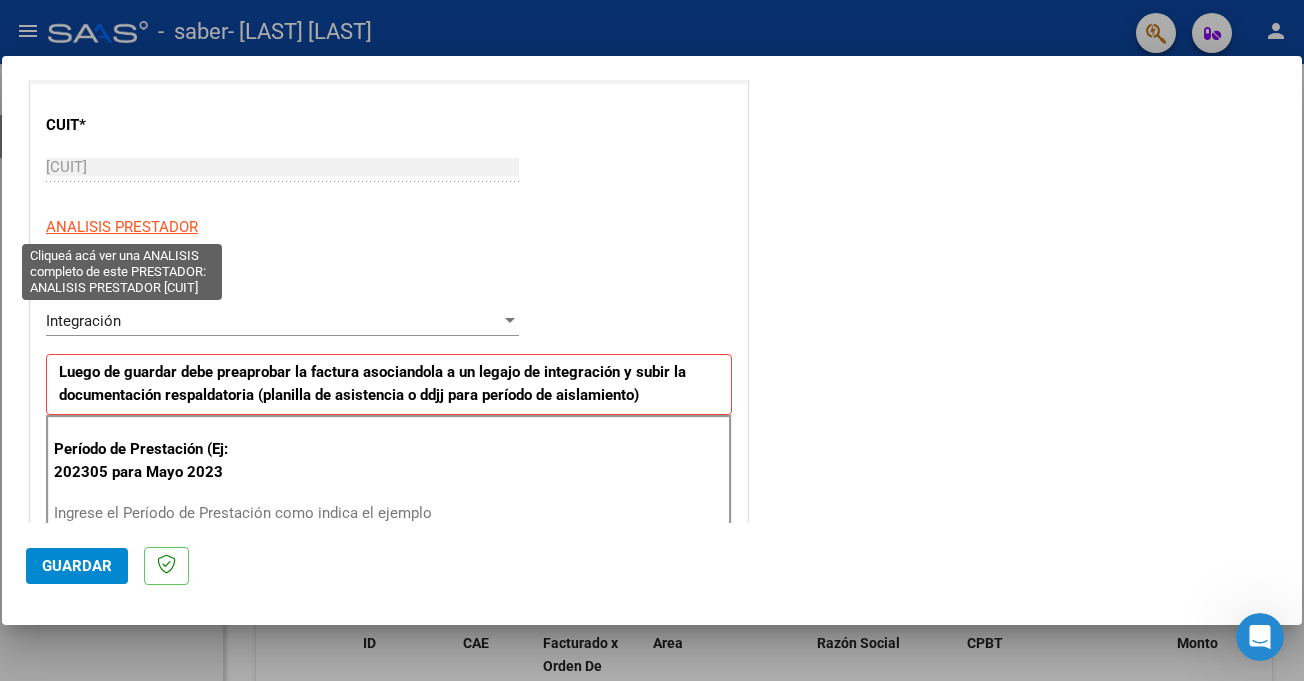 click on "ANALISIS PRESTADOR" at bounding box center [122, 227] 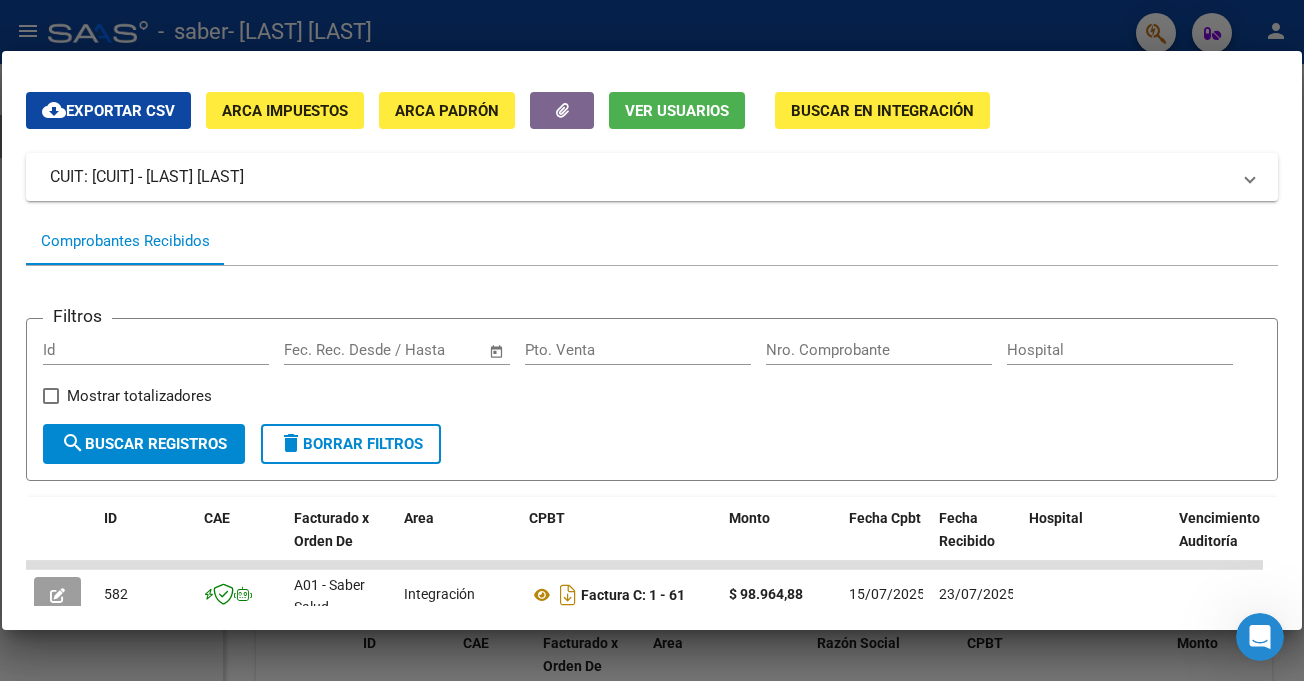 scroll, scrollTop: 0, scrollLeft: 0, axis: both 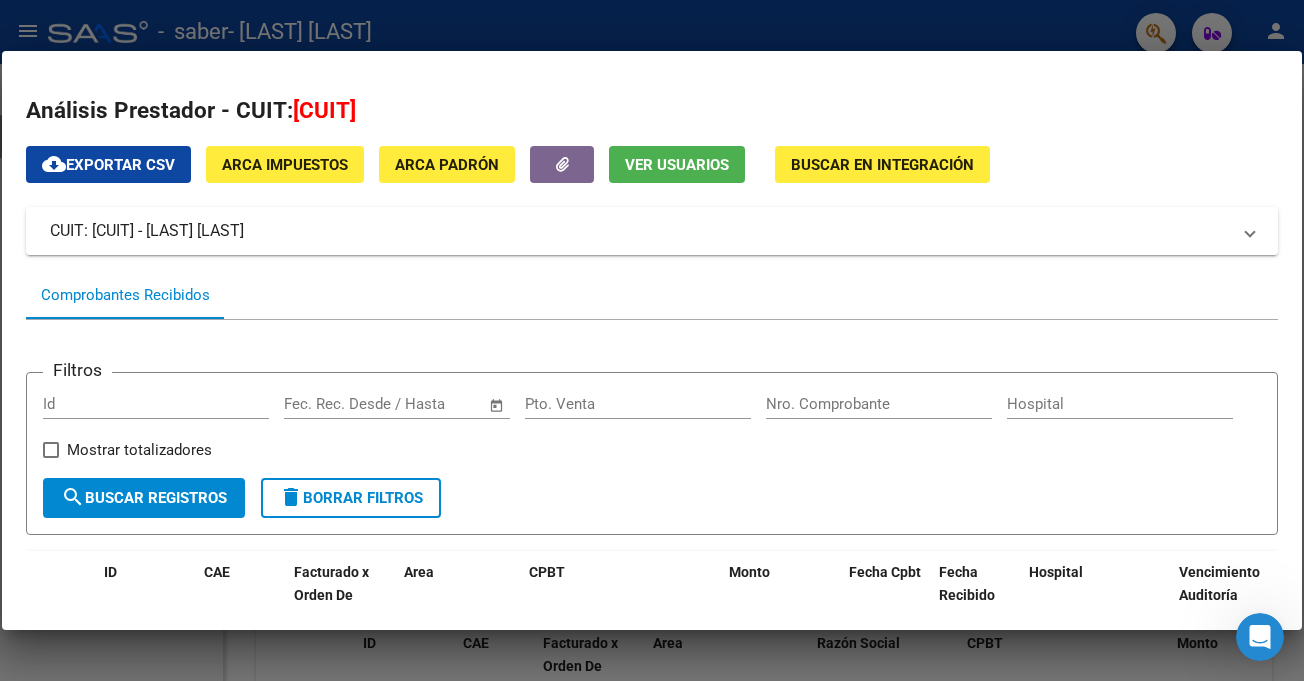 click on "Comprobantes Recibidos" at bounding box center [652, 295] 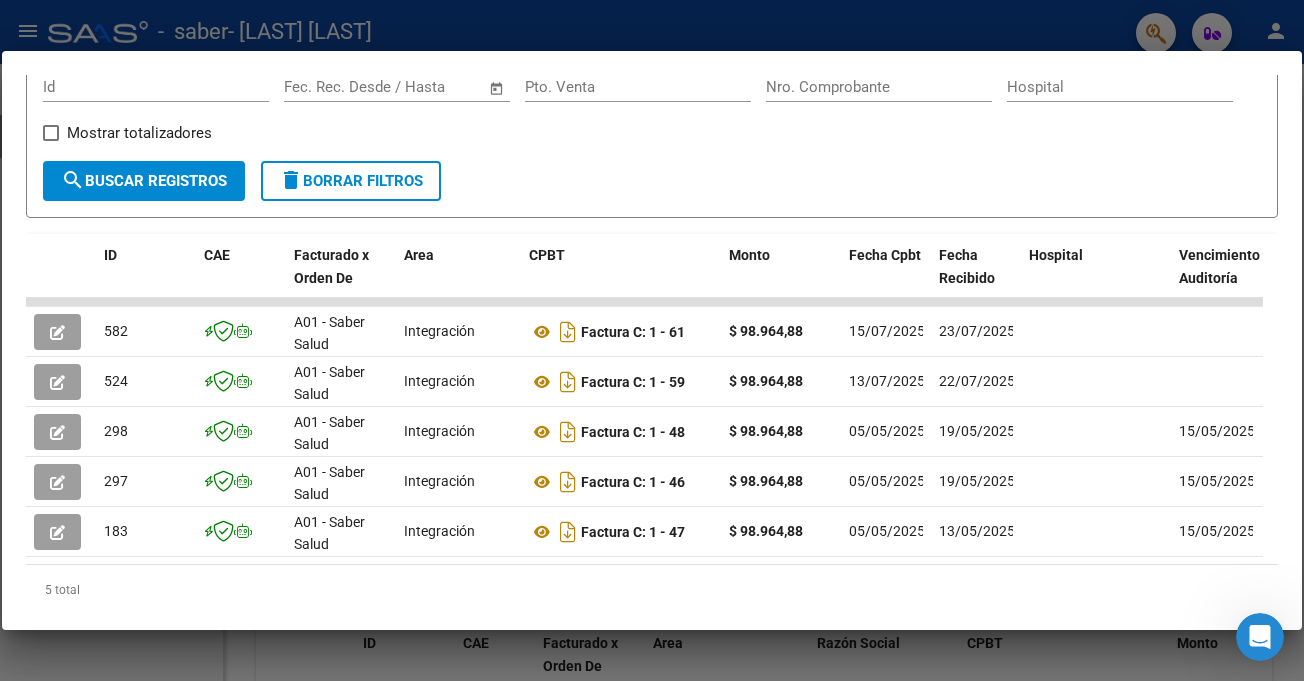 scroll, scrollTop: 319, scrollLeft: 0, axis: vertical 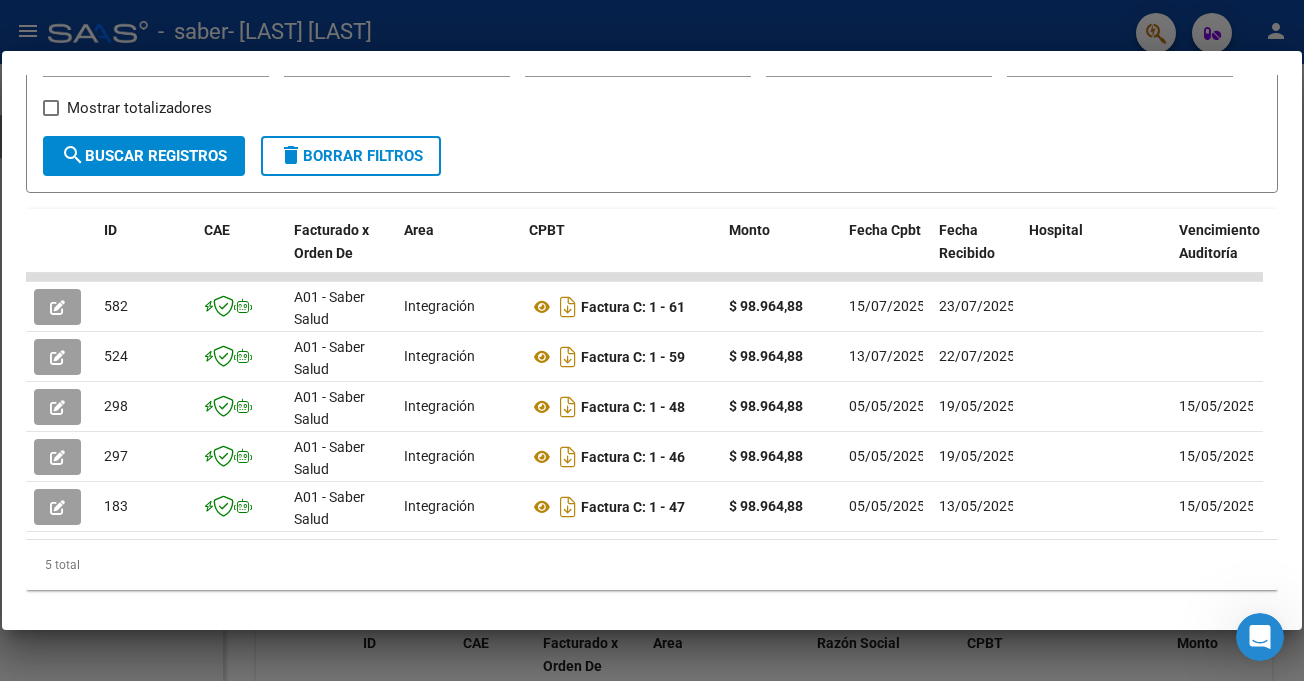 drag, startPoint x: 1271, startPoint y: 402, endPoint x: 1263, endPoint y: 130, distance: 272.1176 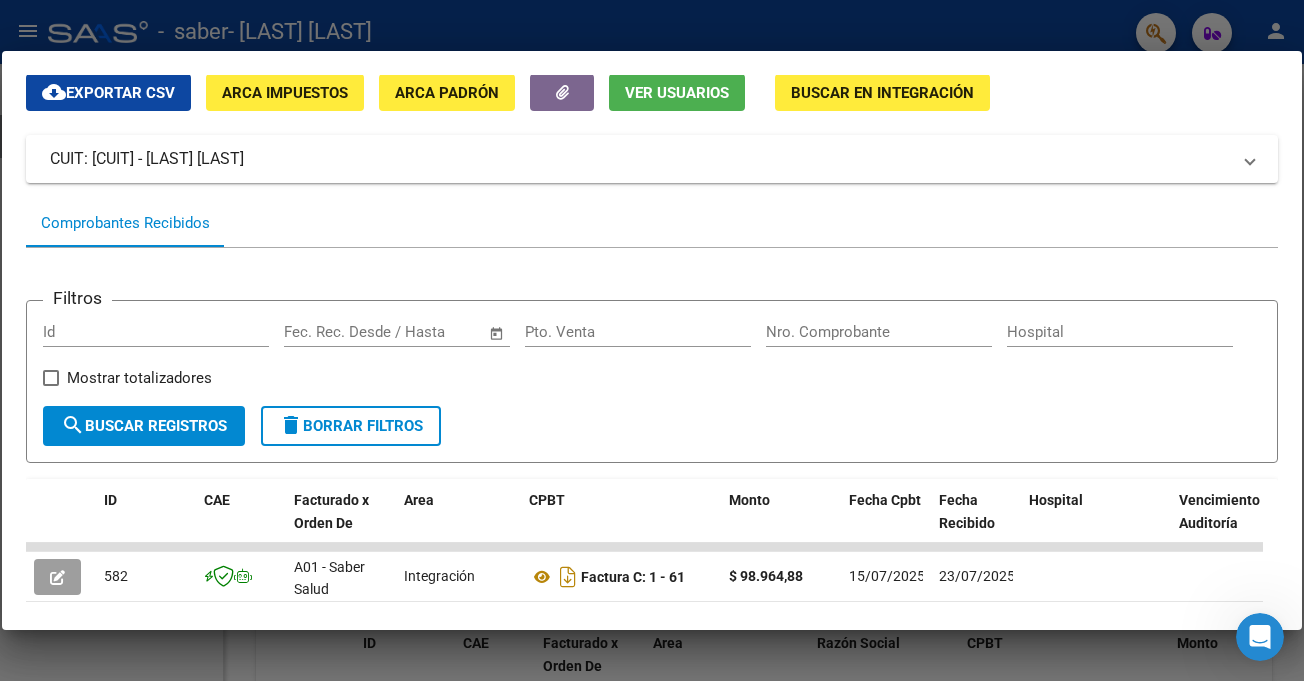 scroll, scrollTop: 65, scrollLeft: 0, axis: vertical 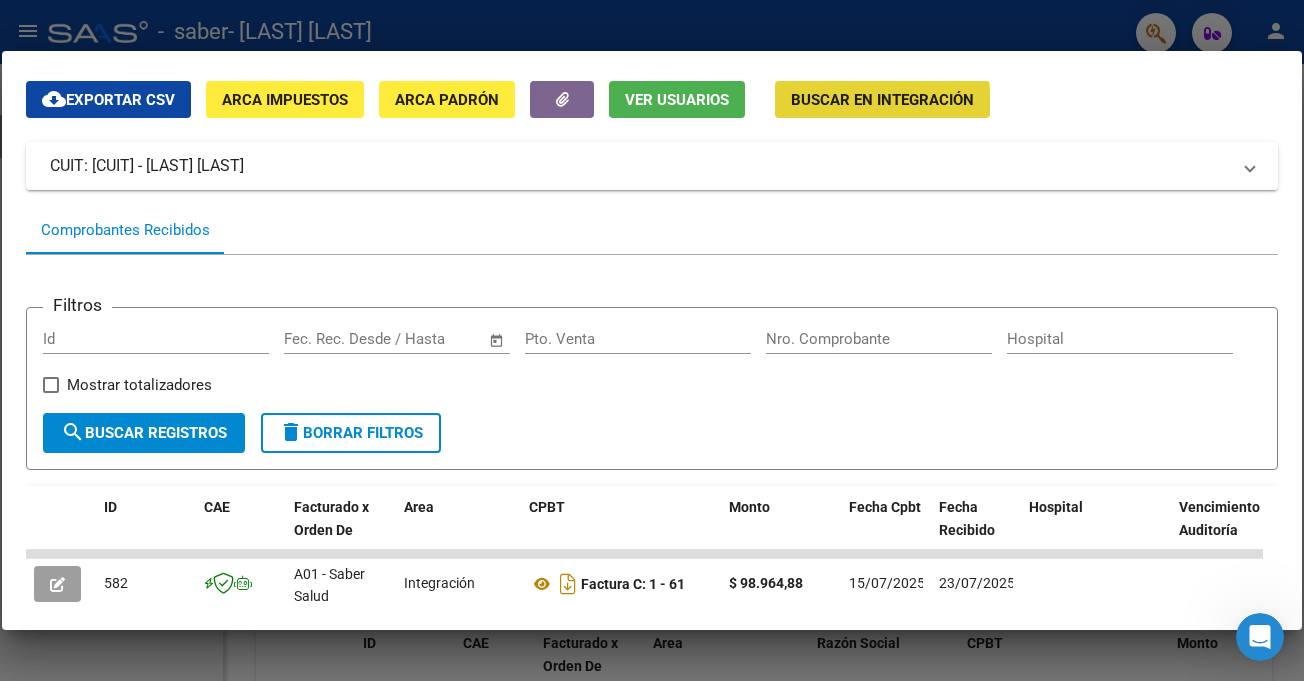click on "Buscar en Integración" 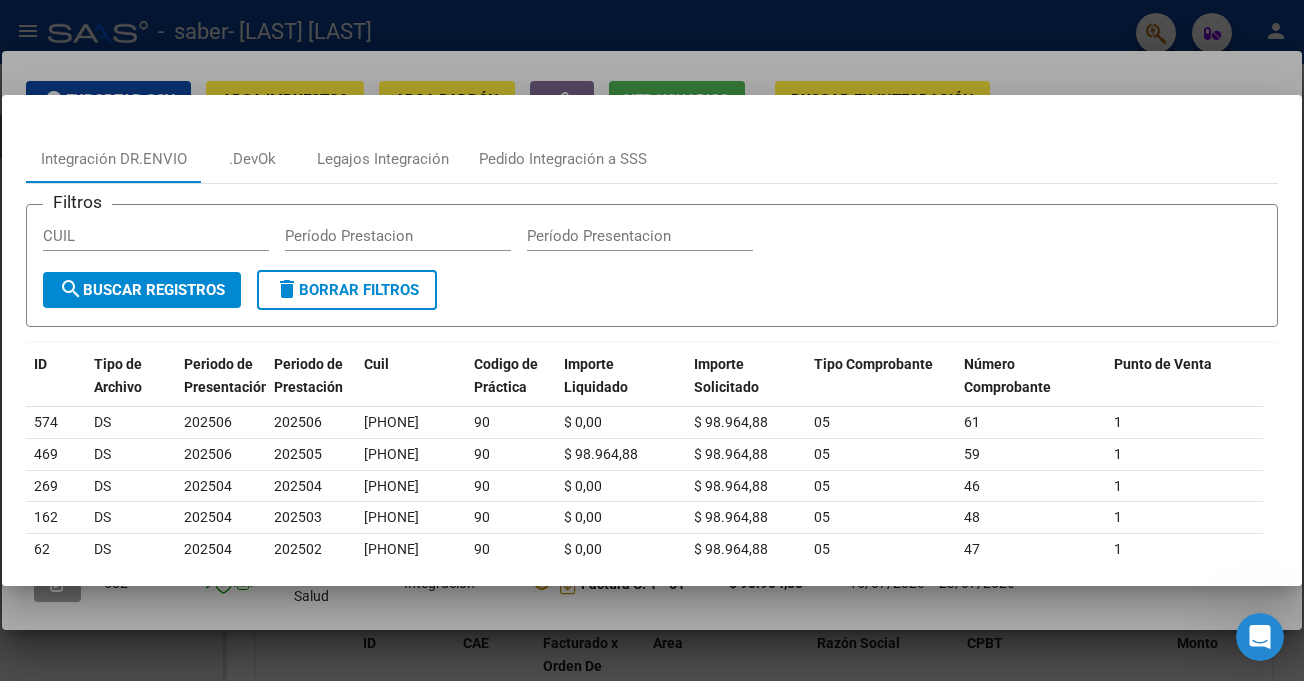 click on "Filtros CUIL Período Prestacion Período Presentacion" at bounding box center (652, 245) 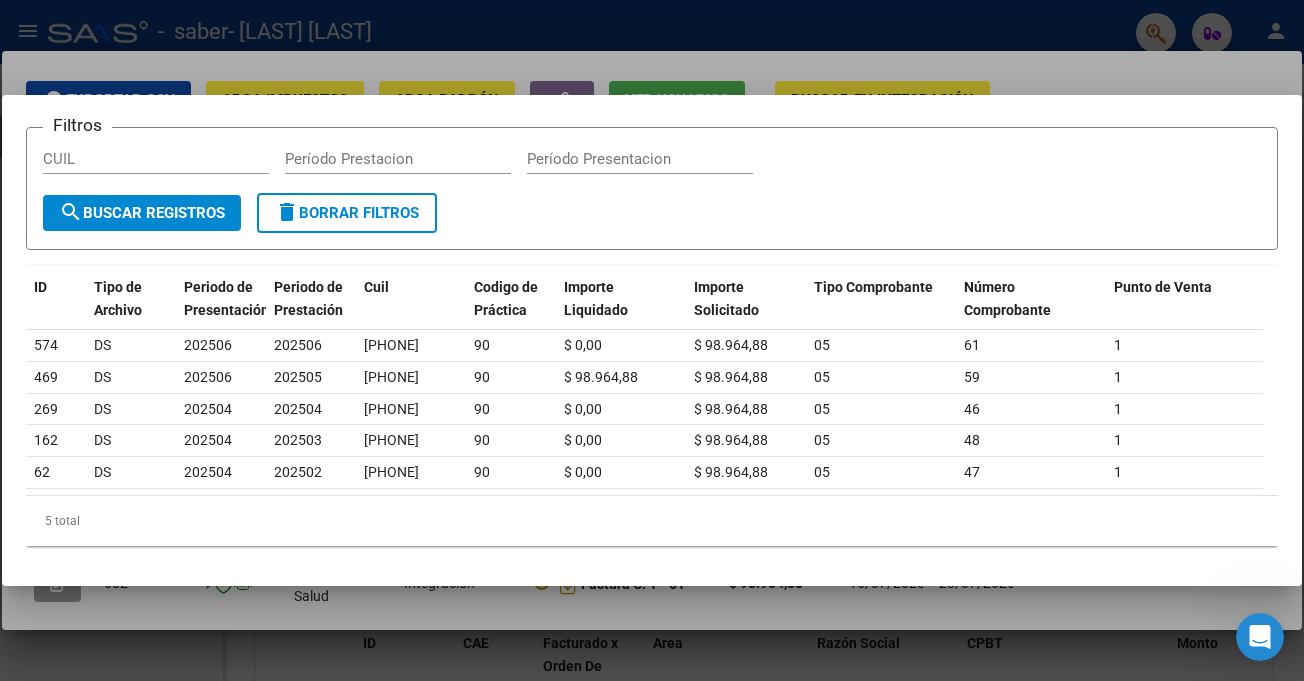 scroll, scrollTop: 0, scrollLeft: 0, axis: both 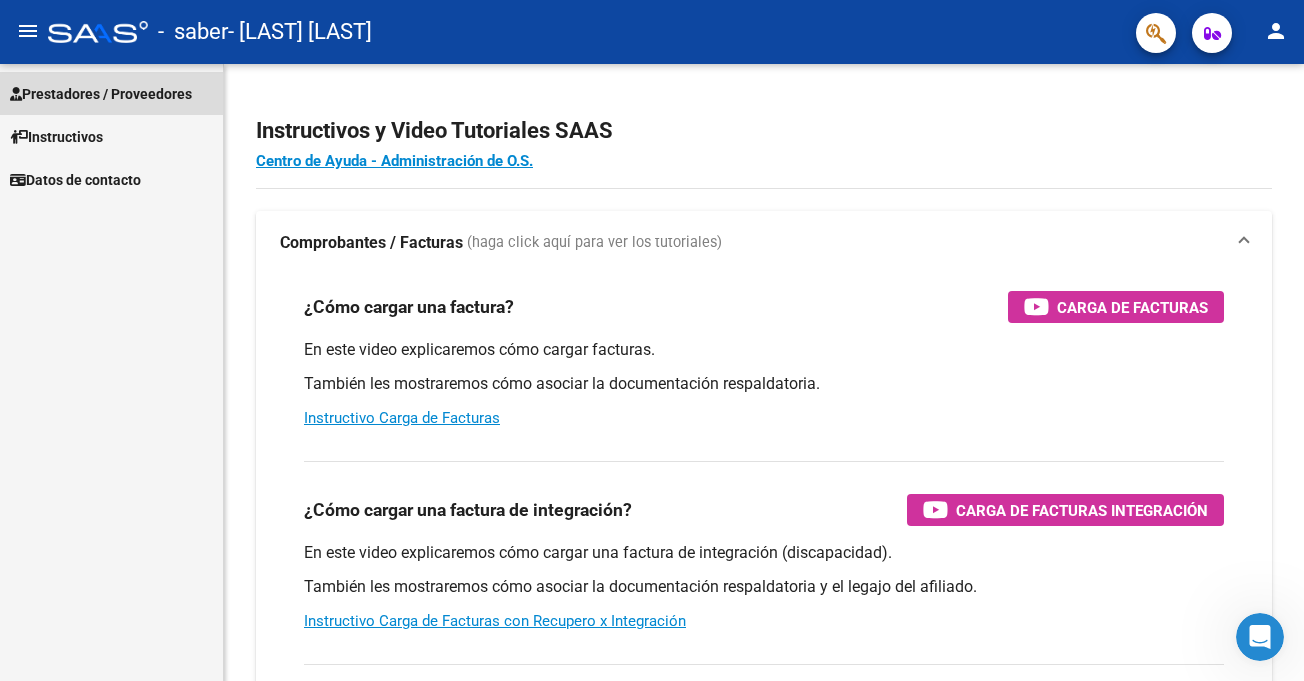 click on "Prestadores / Proveedores" at bounding box center [101, 94] 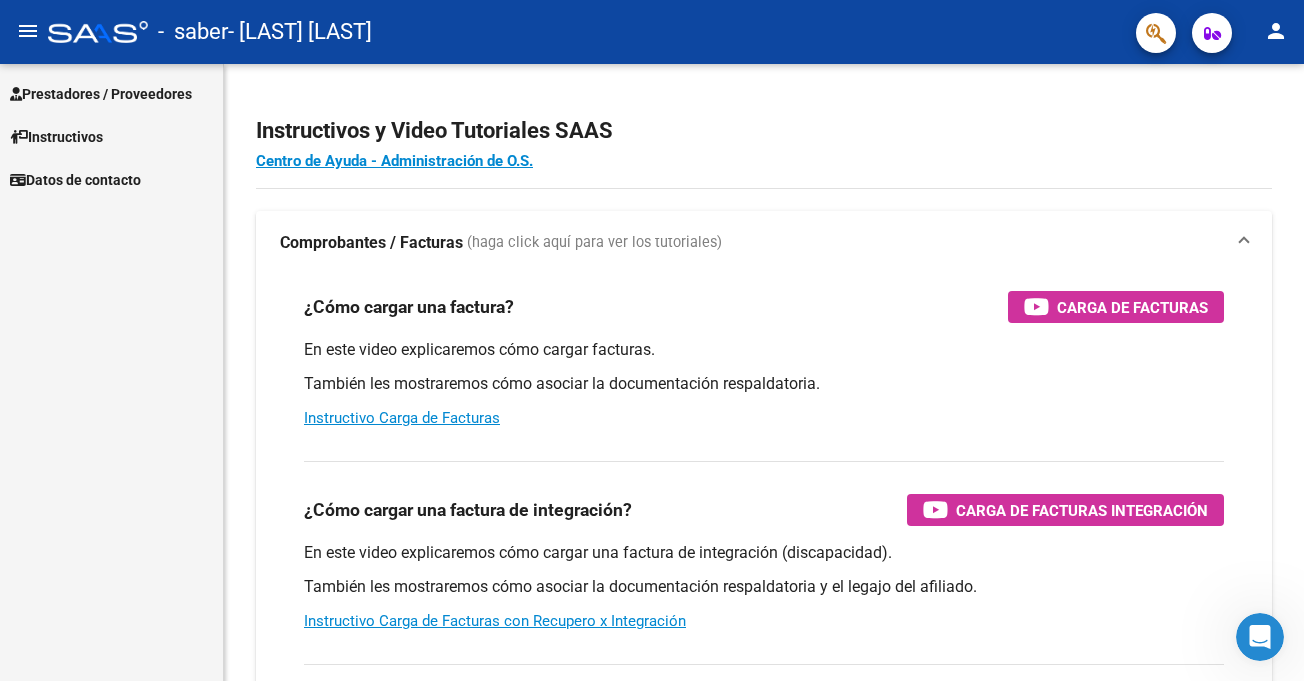 click on "Prestadores / Proveedores" at bounding box center [101, 94] 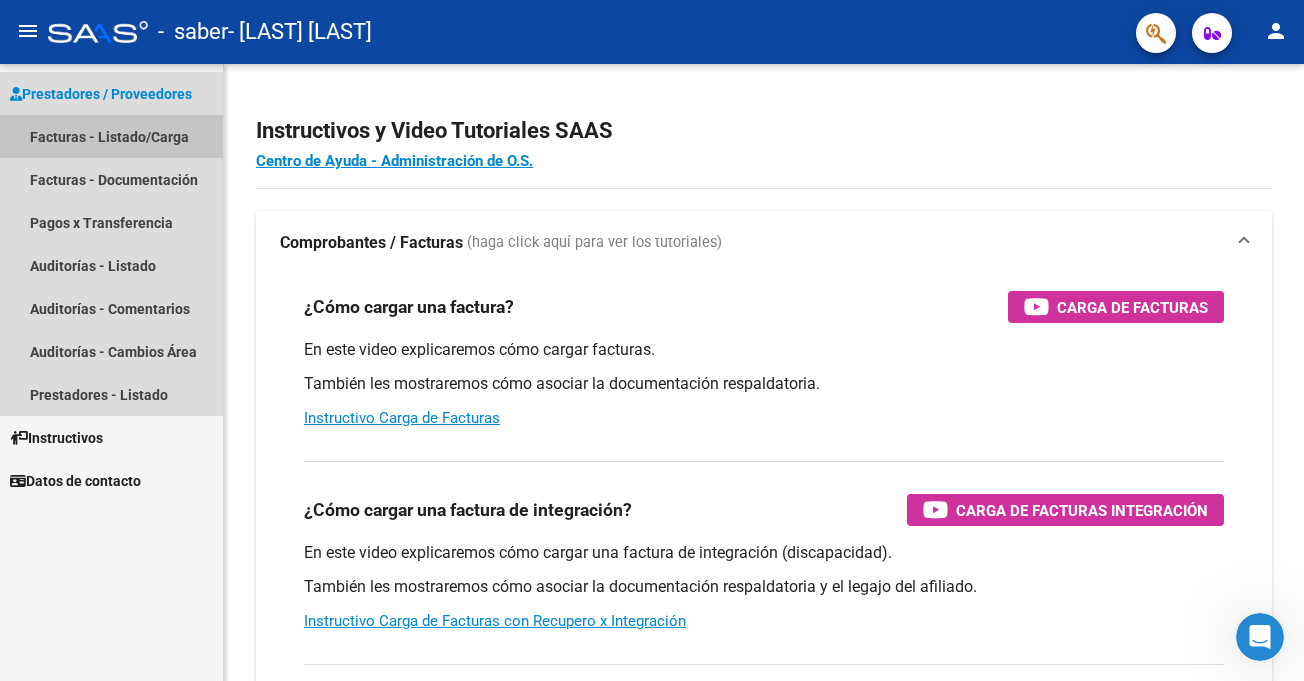 click on "Facturas - Listado/Carga" at bounding box center (111, 136) 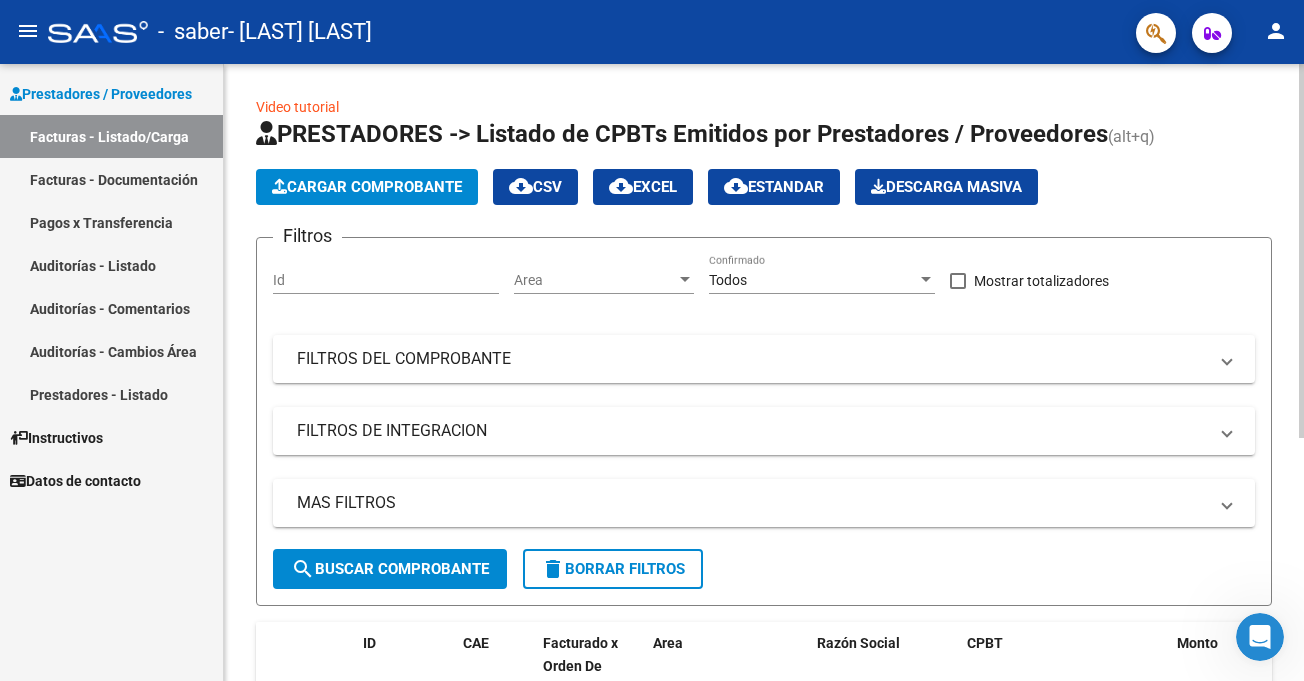 click on "Cargar Comprobante" 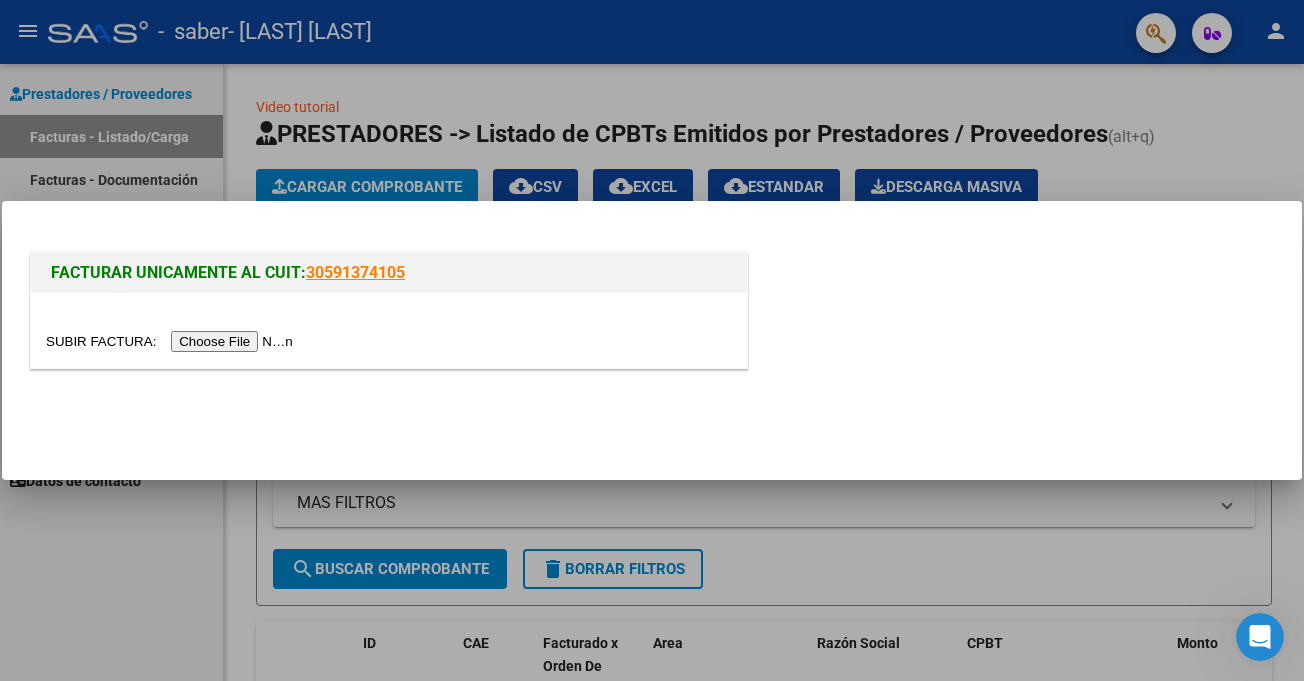 click at bounding box center (172, 341) 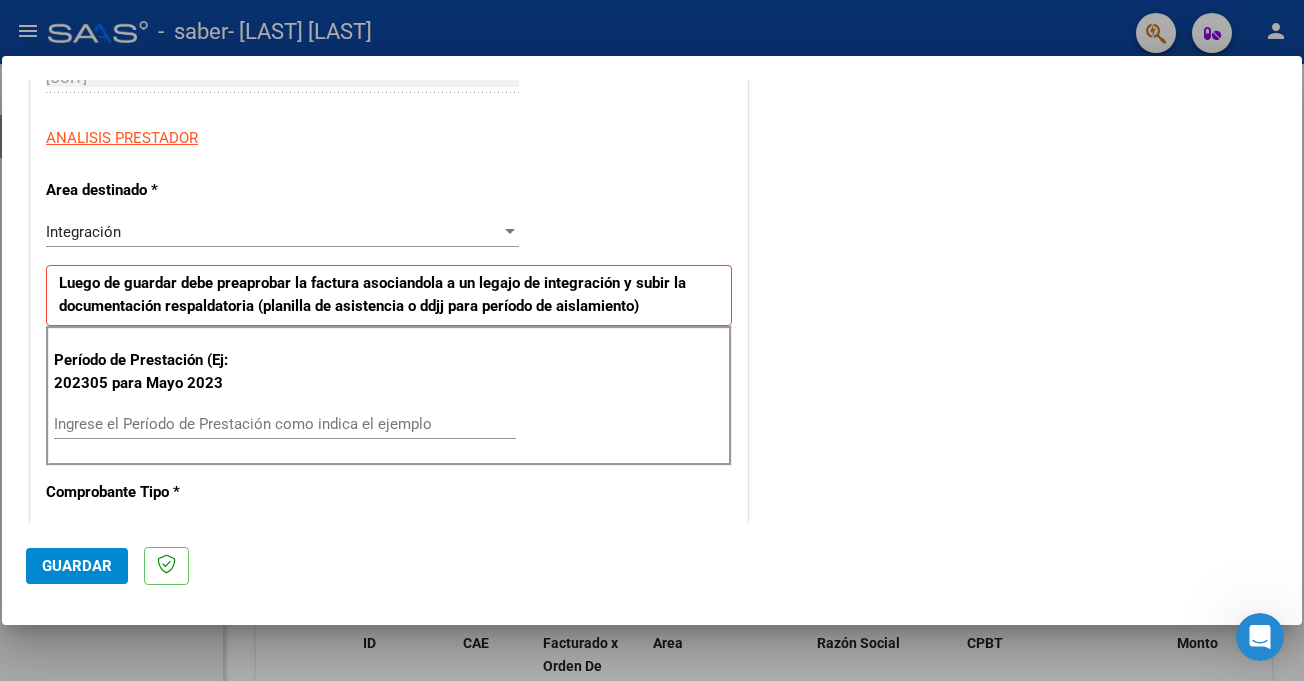 scroll, scrollTop: 343, scrollLeft: 0, axis: vertical 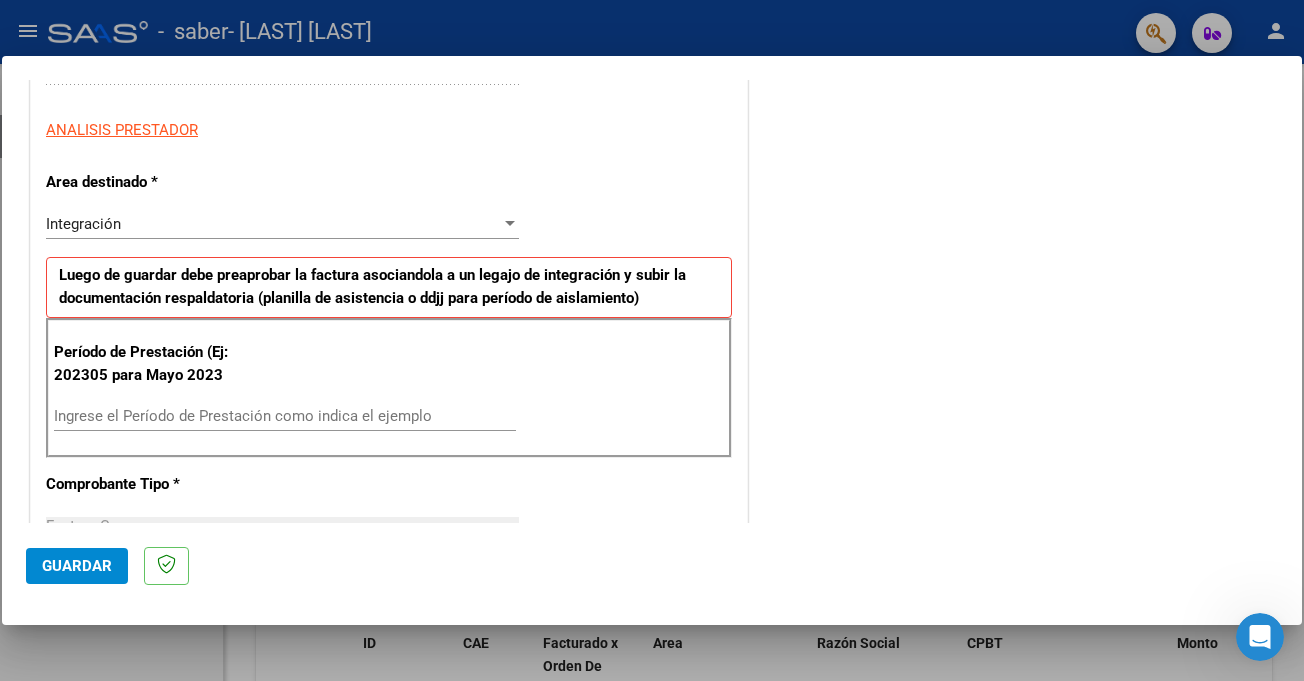 click on "Ingrese el Período de Prestación como indica el ejemplo" at bounding box center (285, 416) 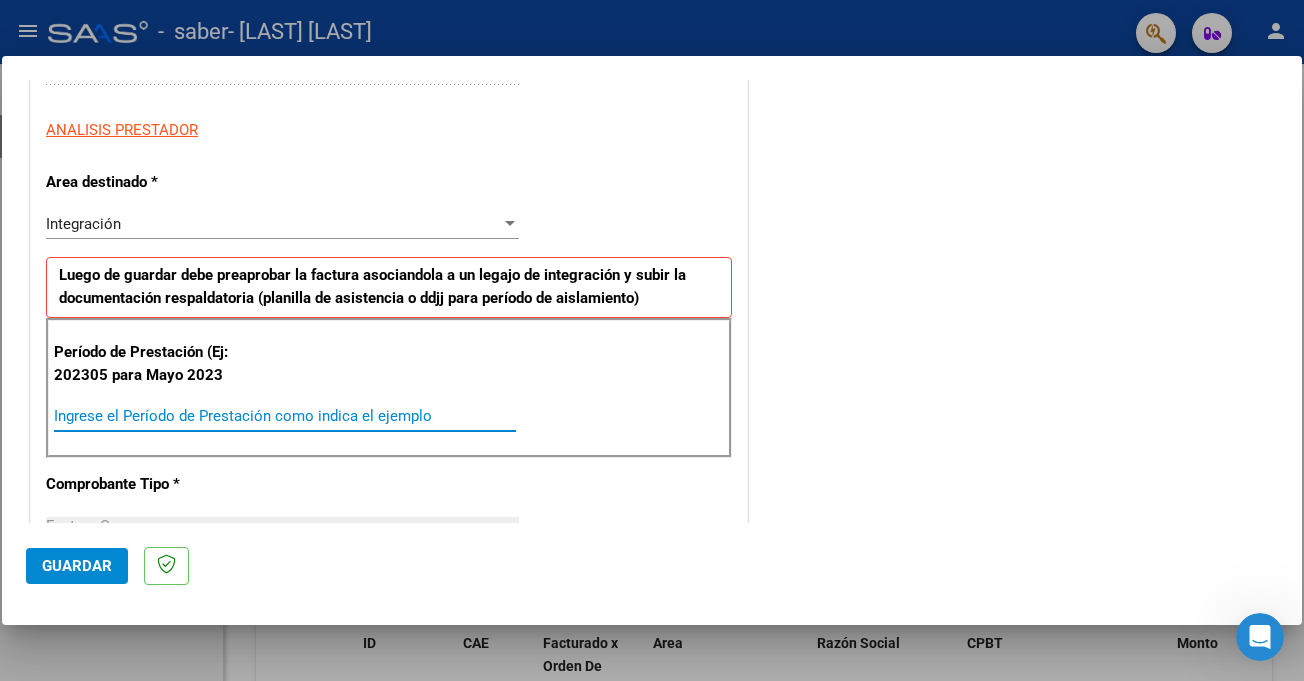click on "Ingrese el Período de Prestación como indica el ejemplo" at bounding box center (285, 416) 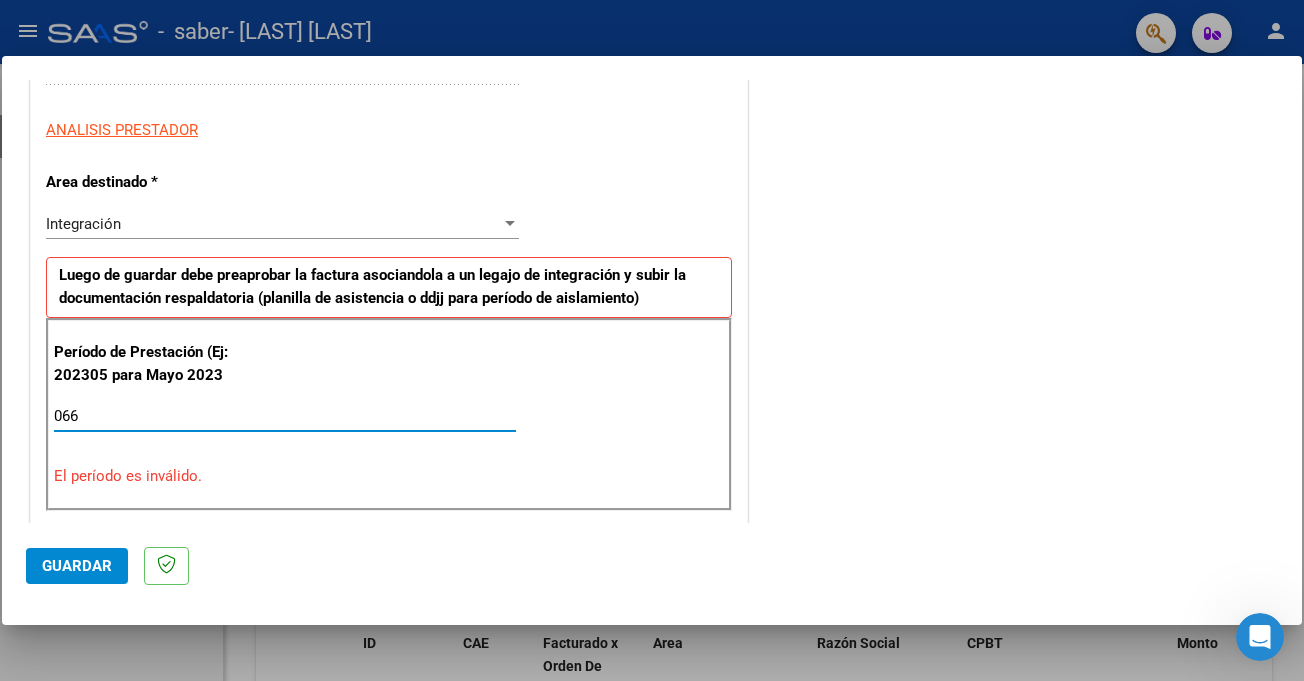 click on "066" at bounding box center [285, 416] 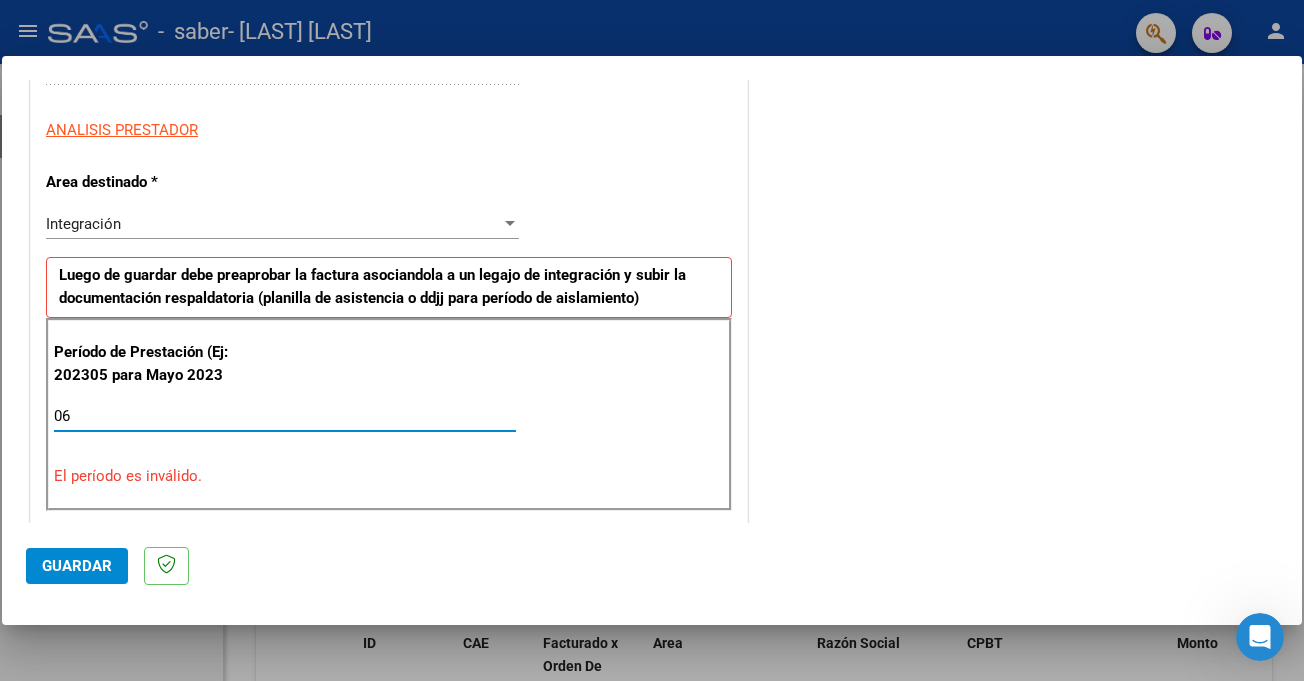 type on "0" 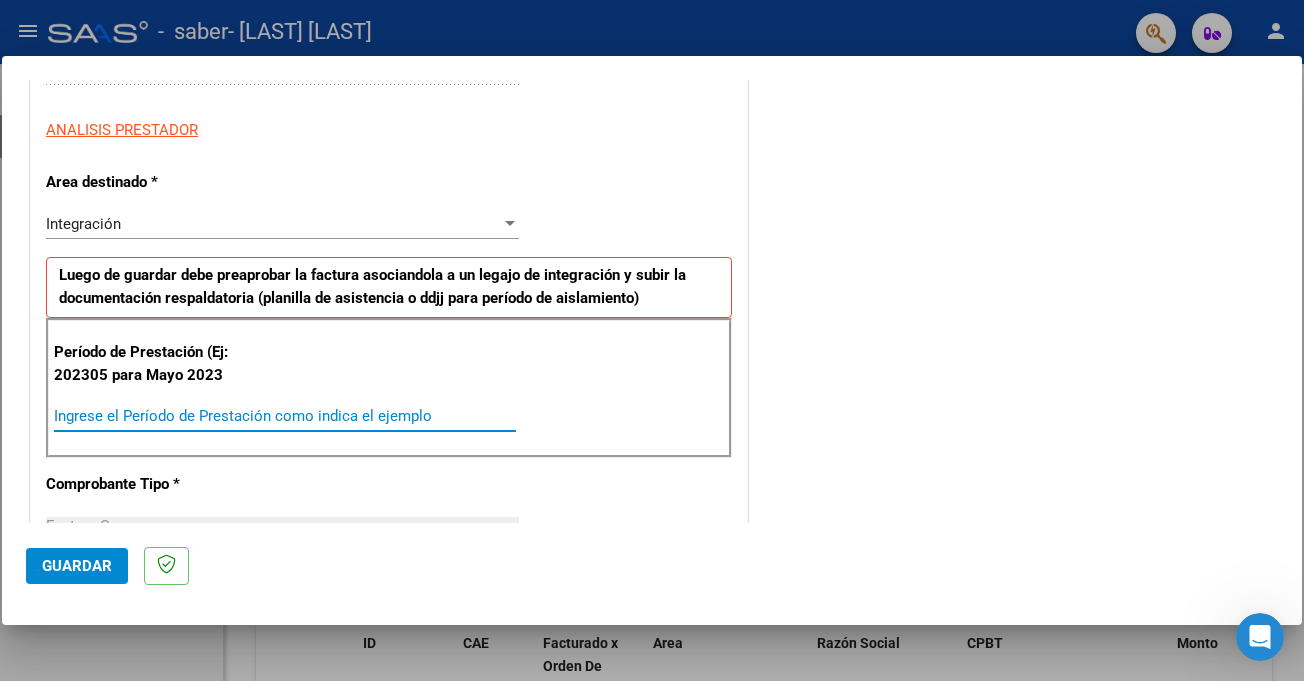 type on "7" 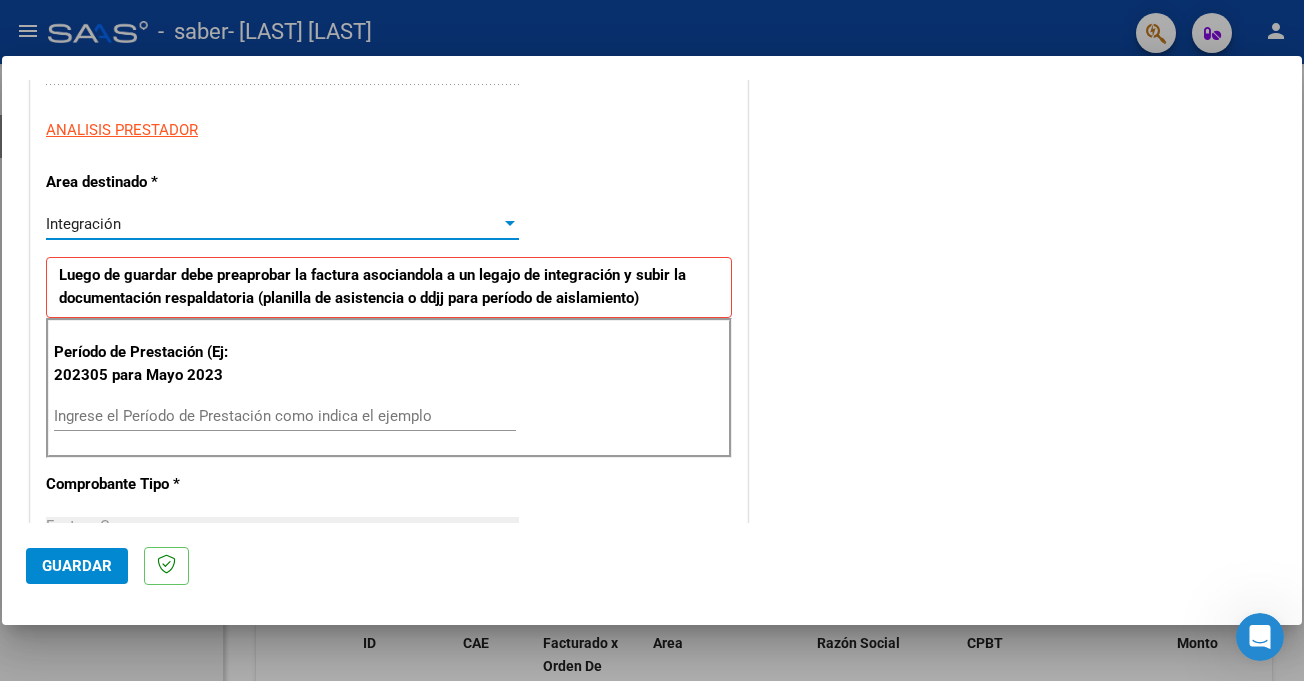 click on "Integración" at bounding box center (273, 224) 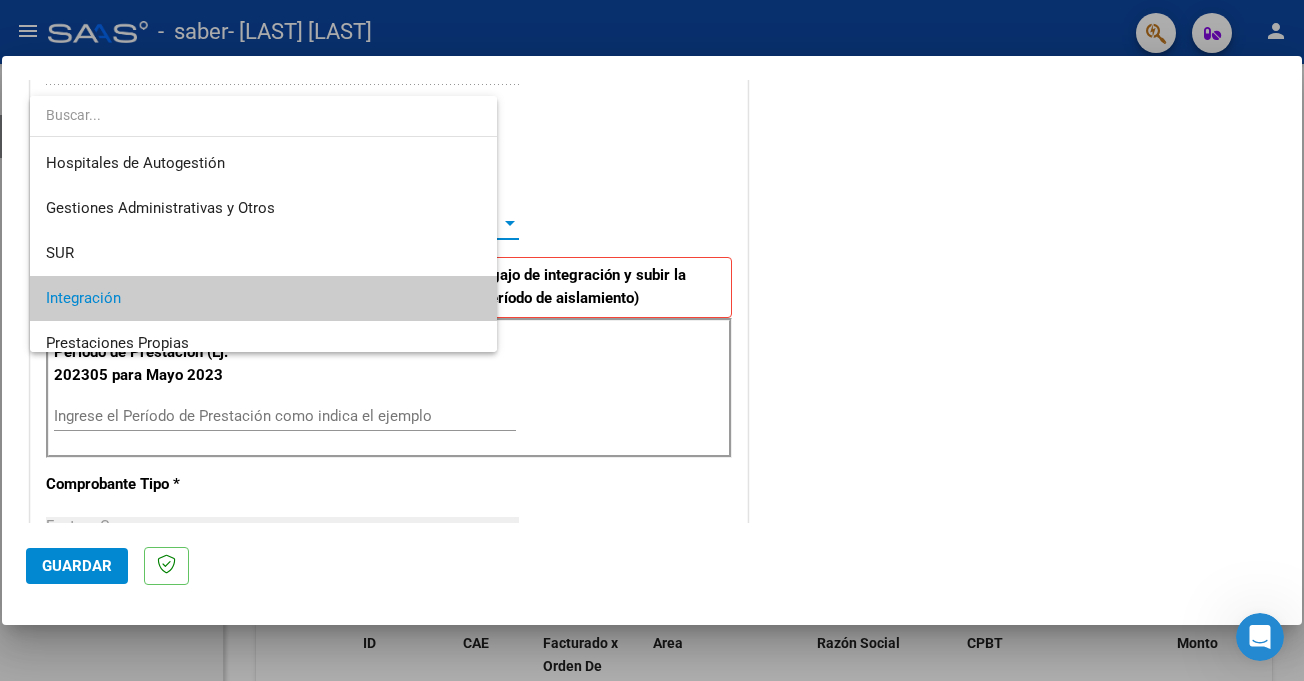scroll, scrollTop: 75, scrollLeft: 0, axis: vertical 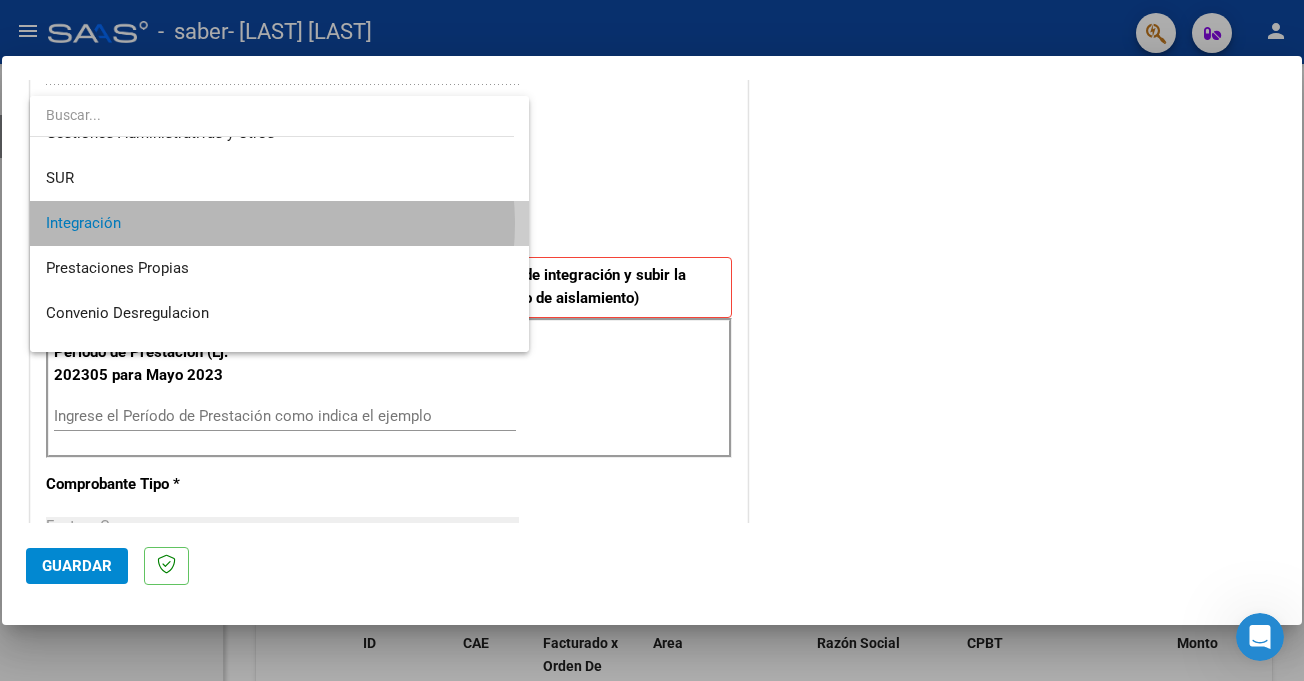 click on "Integración" at bounding box center (279, 223) 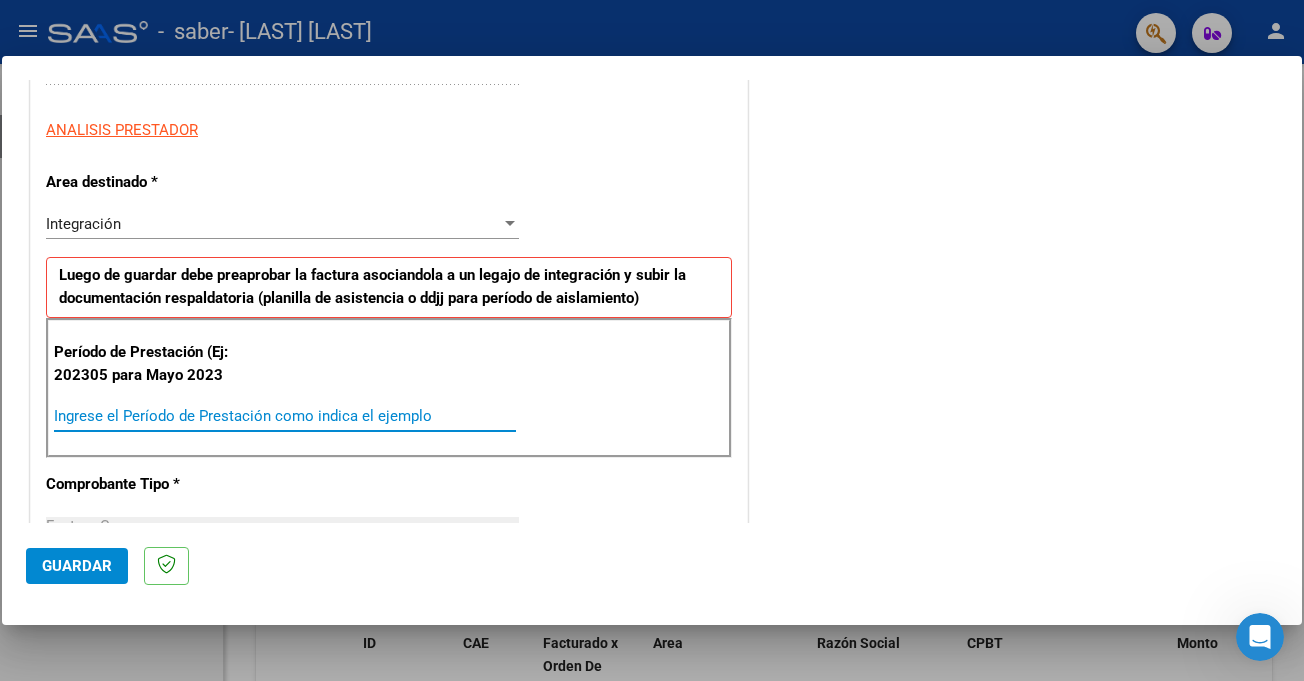 click on "Ingrese el Período de Prestación como indica el ejemplo" at bounding box center [285, 416] 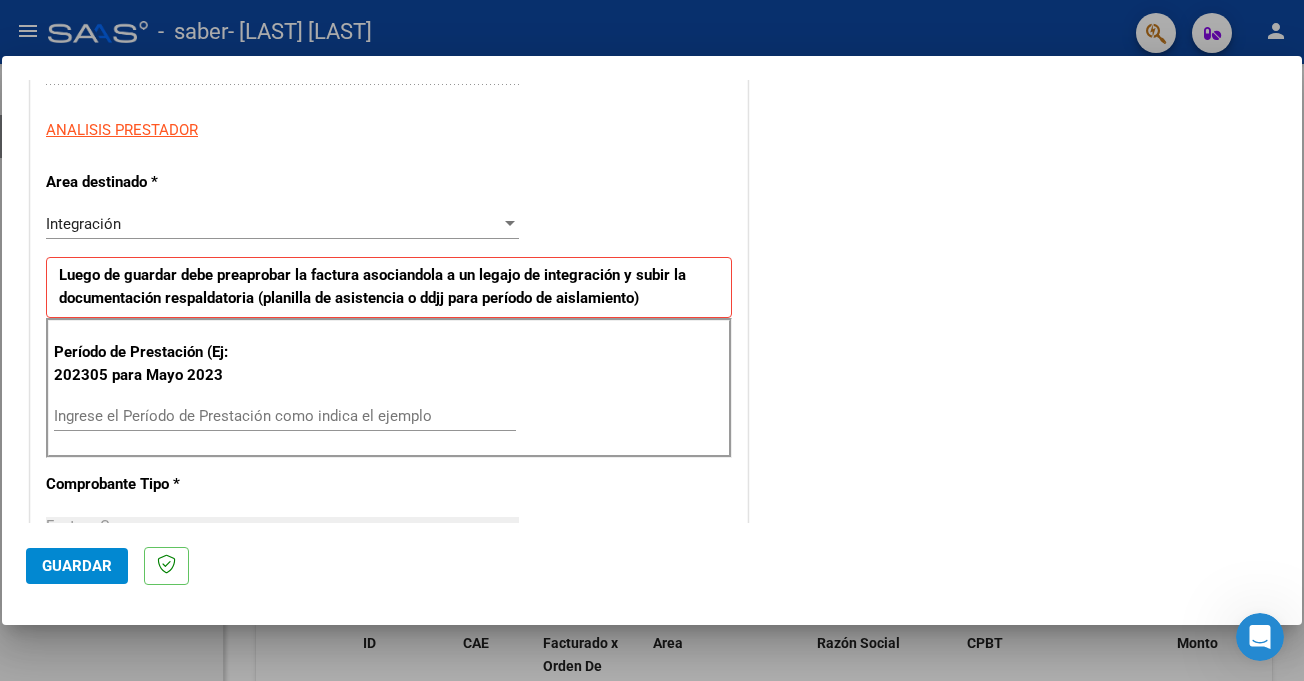 scroll, scrollTop: 1238, scrollLeft: 0, axis: vertical 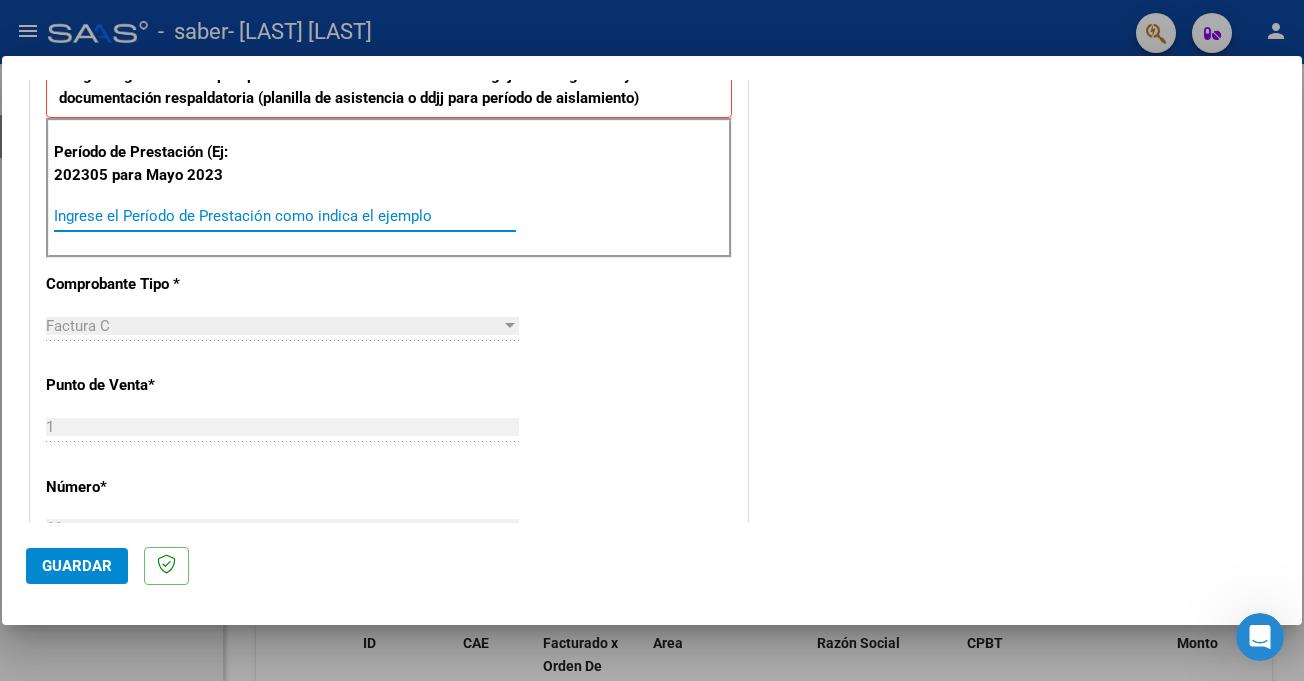 click on "Ingrese el Período de Prestación como indica el ejemplo" at bounding box center (285, 216) 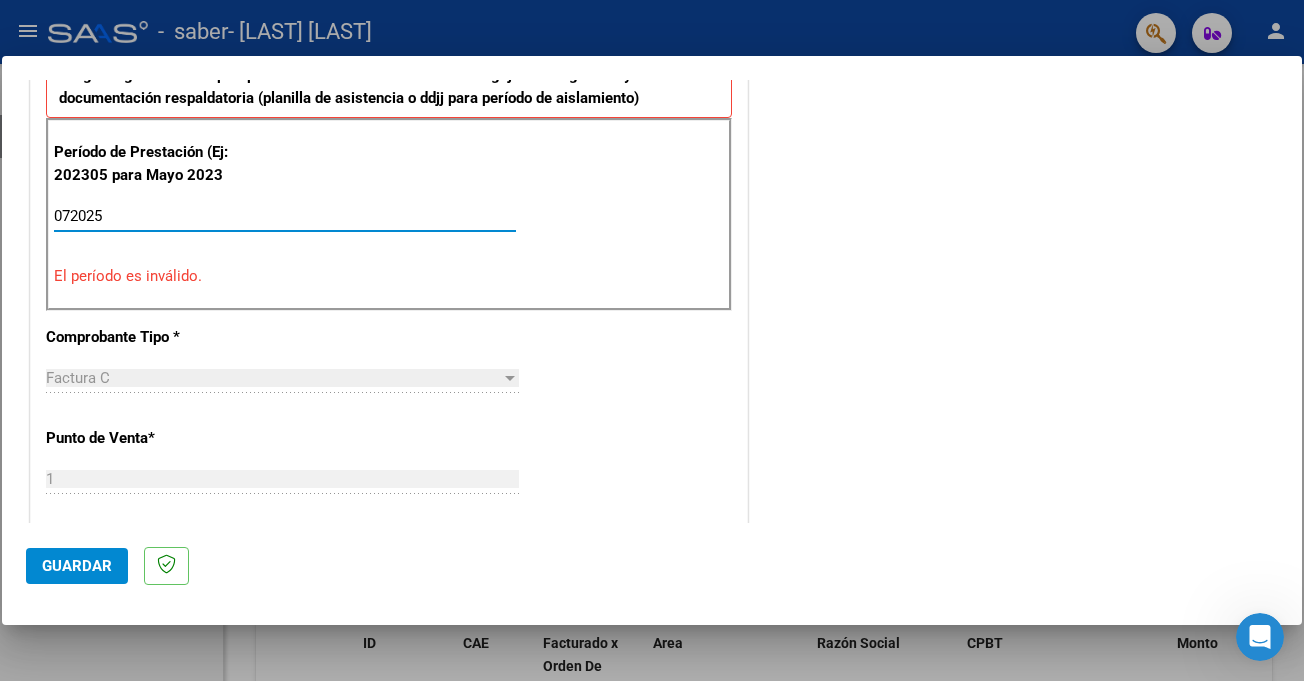 click on "072025" at bounding box center [285, 216] 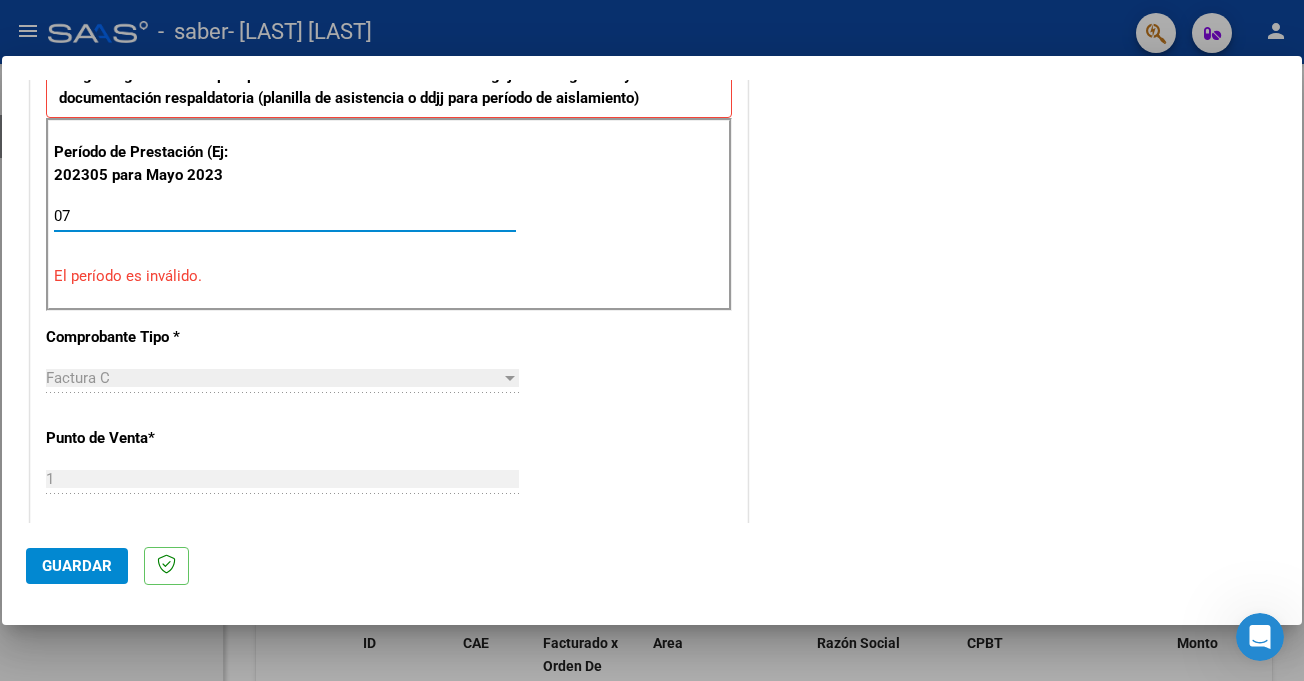 type on "0" 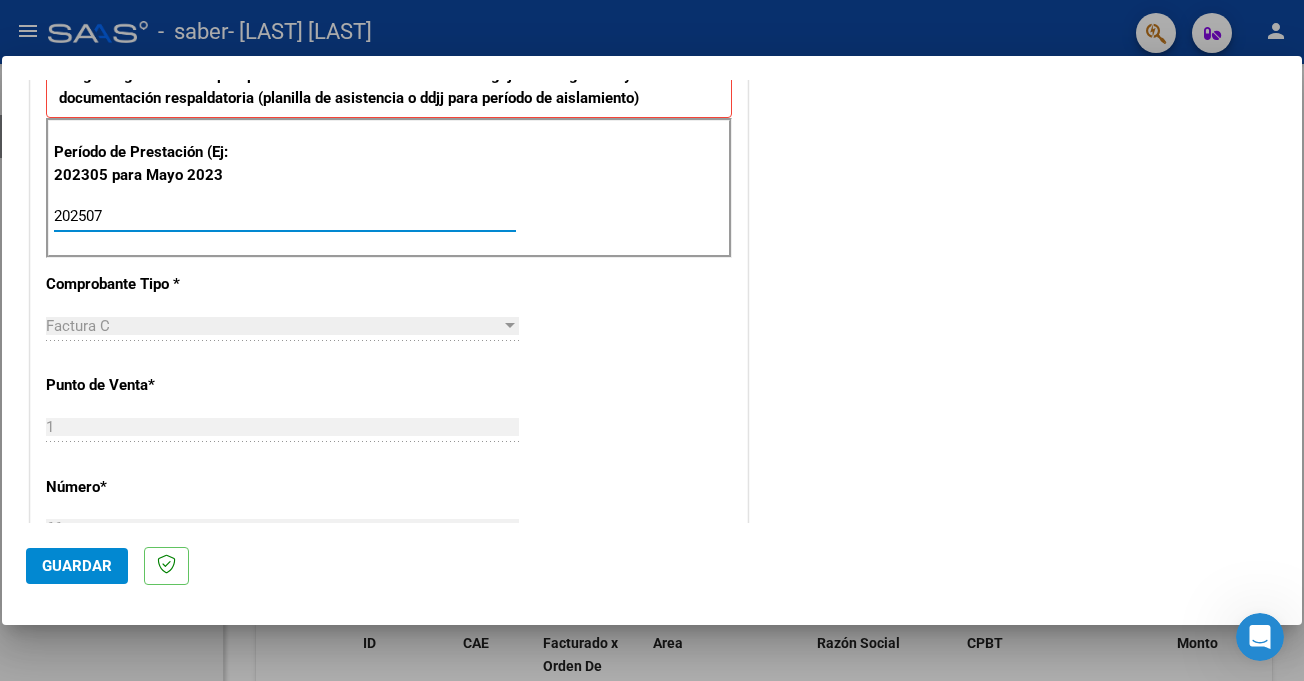 type on "202507" 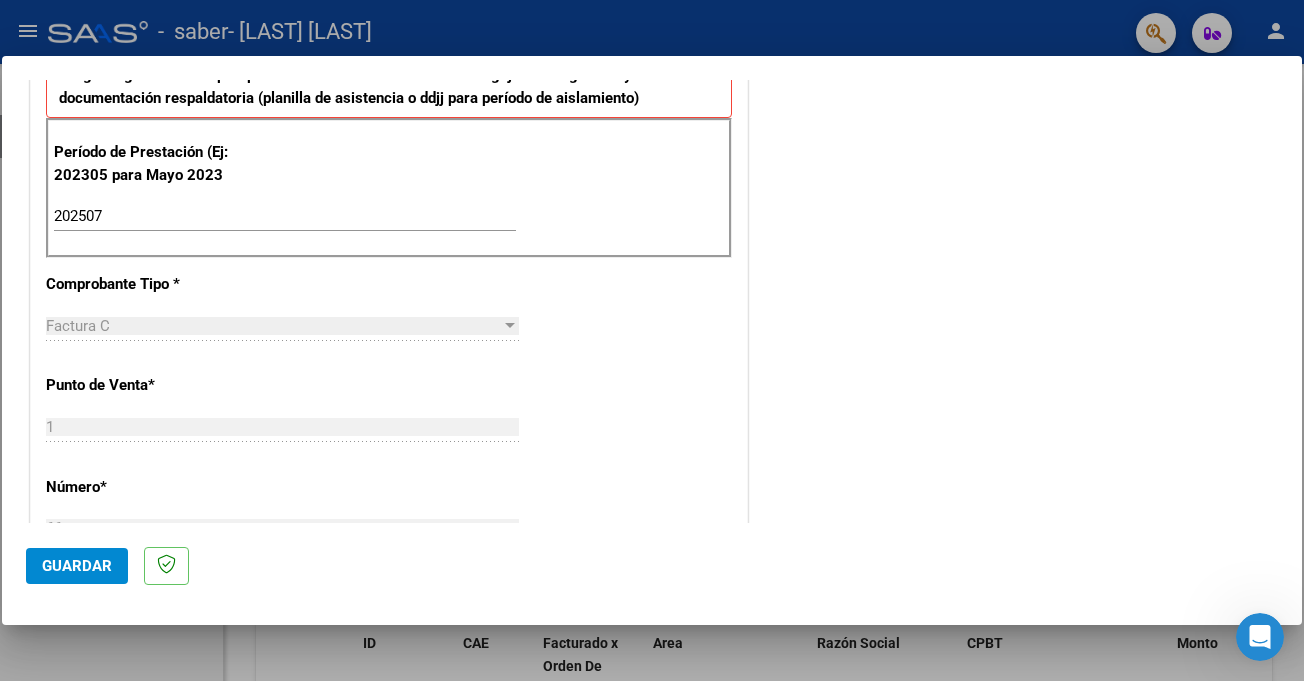 click on "CUIT  *   27-35978434-7 Ingresar CUIT  ANALISIS PRESTADOR  Area destinado * Integración Seleccionar Area Luego de guardar debe preaprobar la factura asociandola a un legajo de integración y subir la documentación respaldatoria (planilla de asistencia o ddjj para período de aislamiento)  Período de Prestación (Ej: 202305 para Mayo 2023    202507 Ingrese el Período de Prestación como indica el ejemplo   Comprobante Tipo * Factura C Seleccionar Tipo Punto de Venta  *   1 Ingresar el Nro.  Número  *   66 Ingresar el Nro.  Monto  *   $ 98.964,88 Ingresar el monto  Fecha del Cpbt.  *   2025-08-07 Ingresar la fecha  CAE / CAEA (no ingrese CAI)    75327382739258 Ingresar el CAE o CAEA (no ingrese CAI)  Fecha de Vencimiento    Ingresar la fecha  Ref. Externa    Ingresar la ref.  N° Liquidación    Ingresar el N° Liquidación" at bounding box center (389, 520) 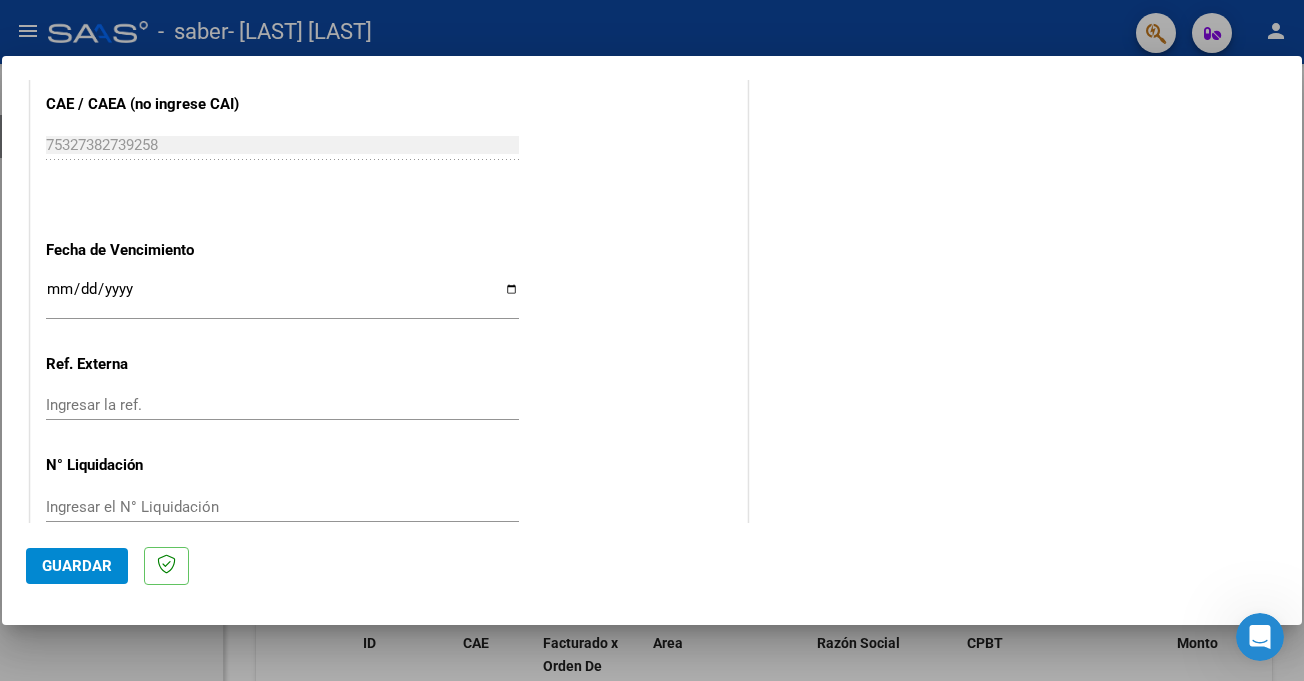 scroll, scrollTop: 1279, scrollLeft: 0, axis: vertical 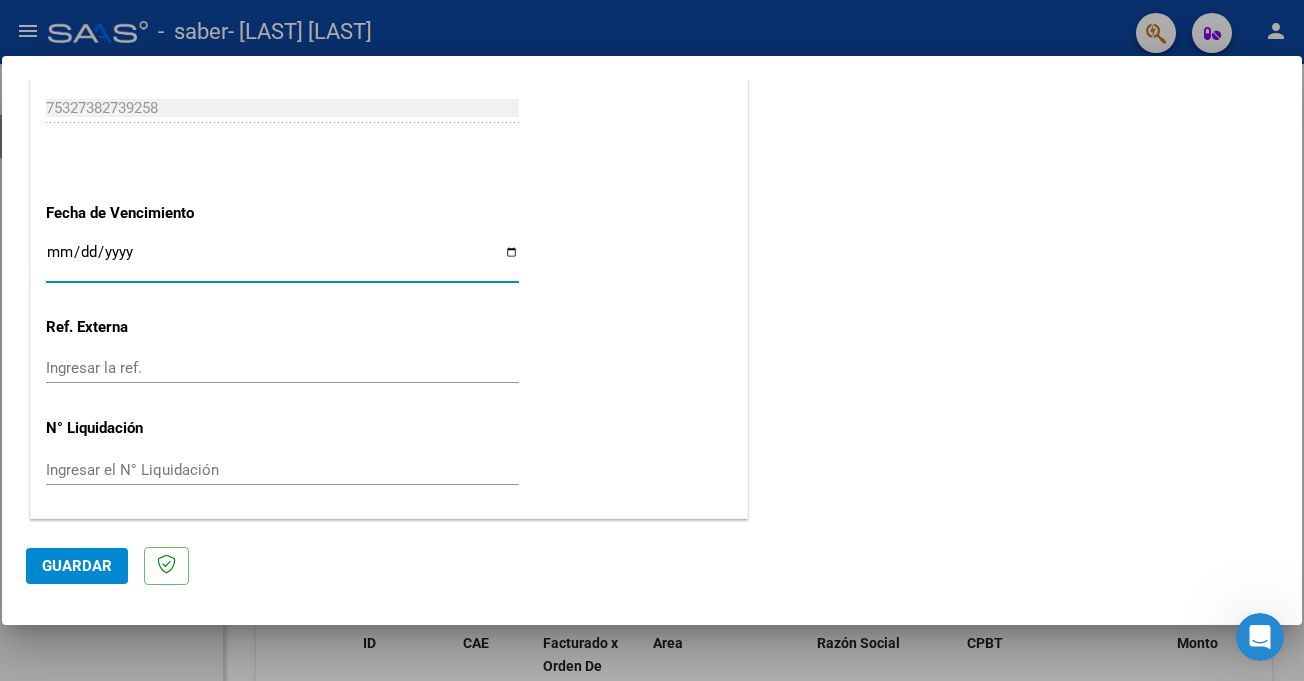 click on "Ingresar la fecha" at bounding box center [282, 260] 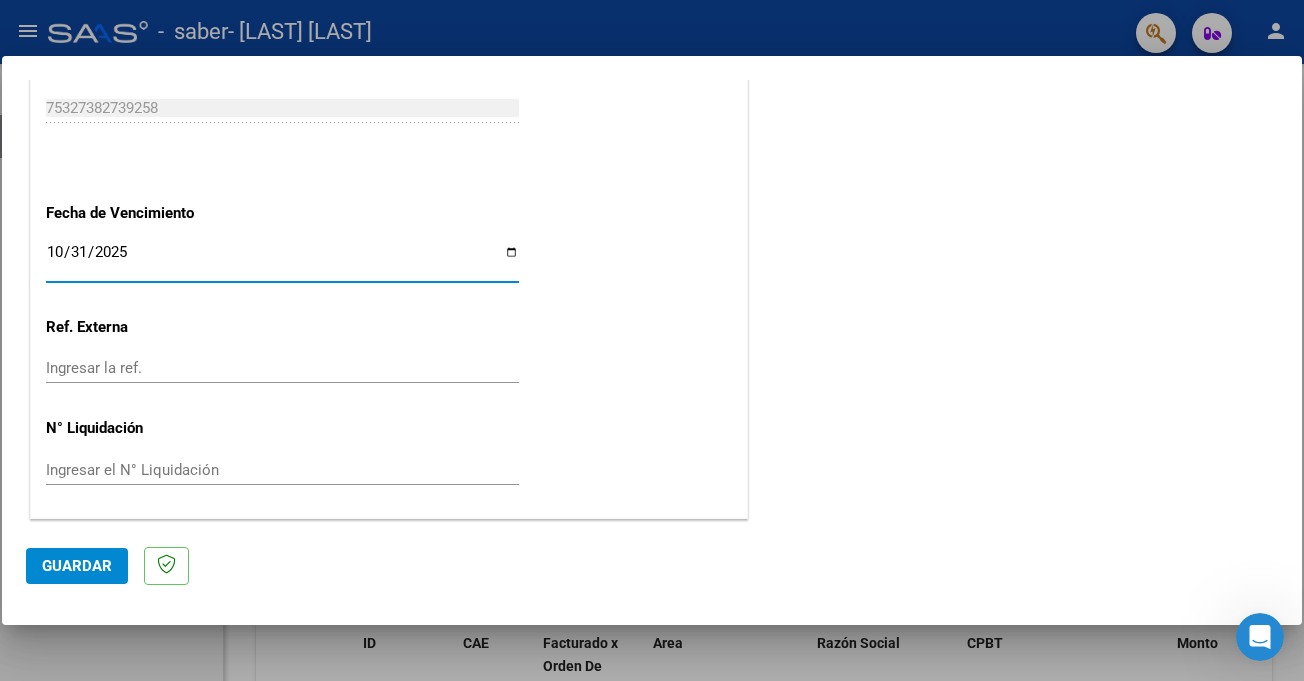 type on "[DATE]" 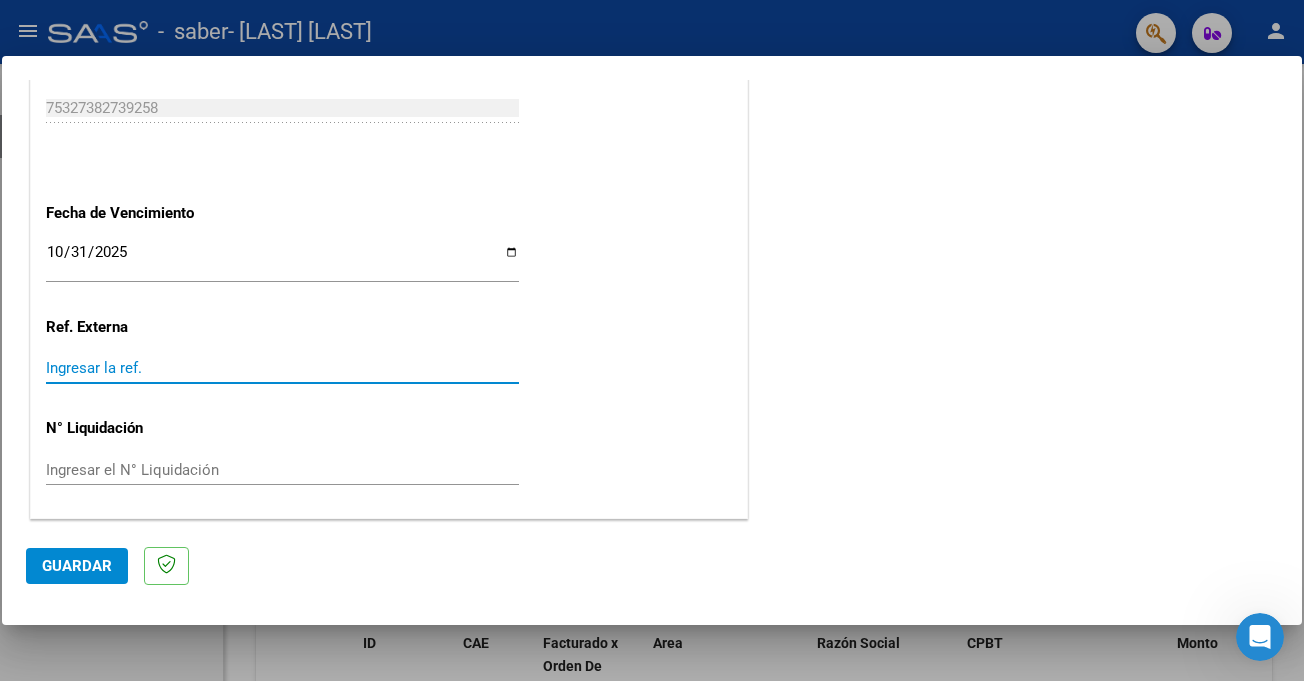click on "Ingresar la ref." at bounding box center [282, 368] 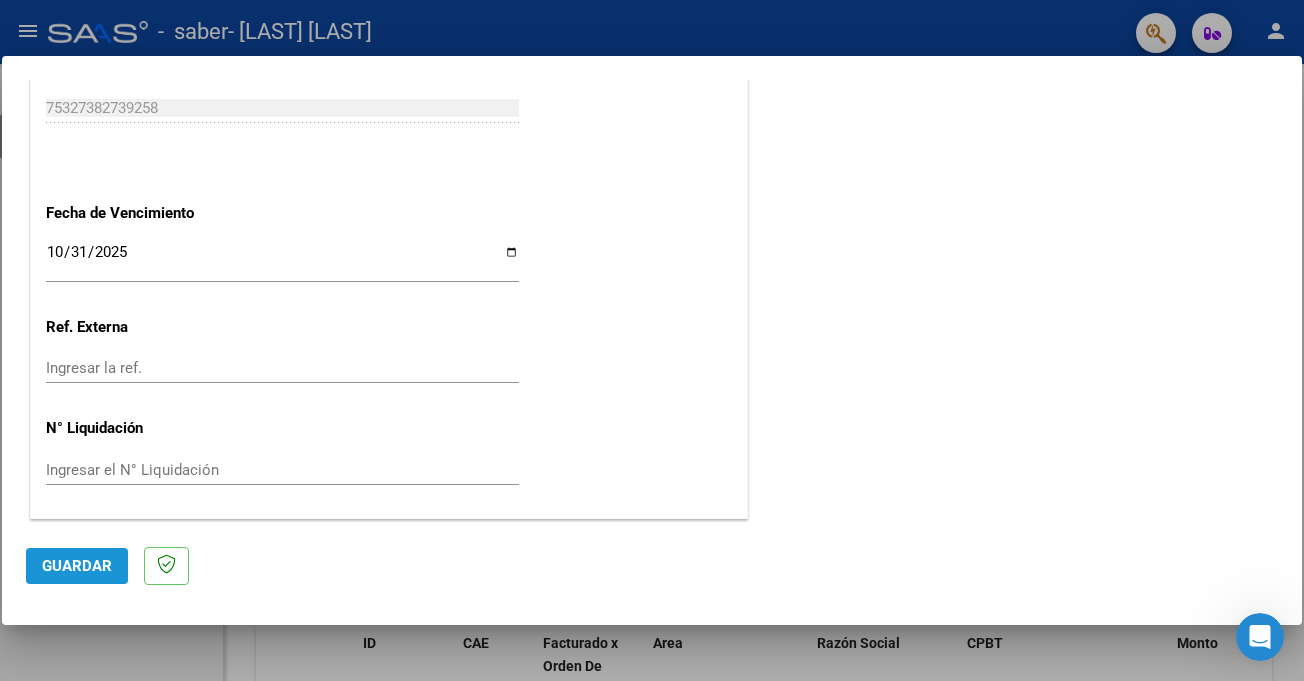 click on "Guardar" 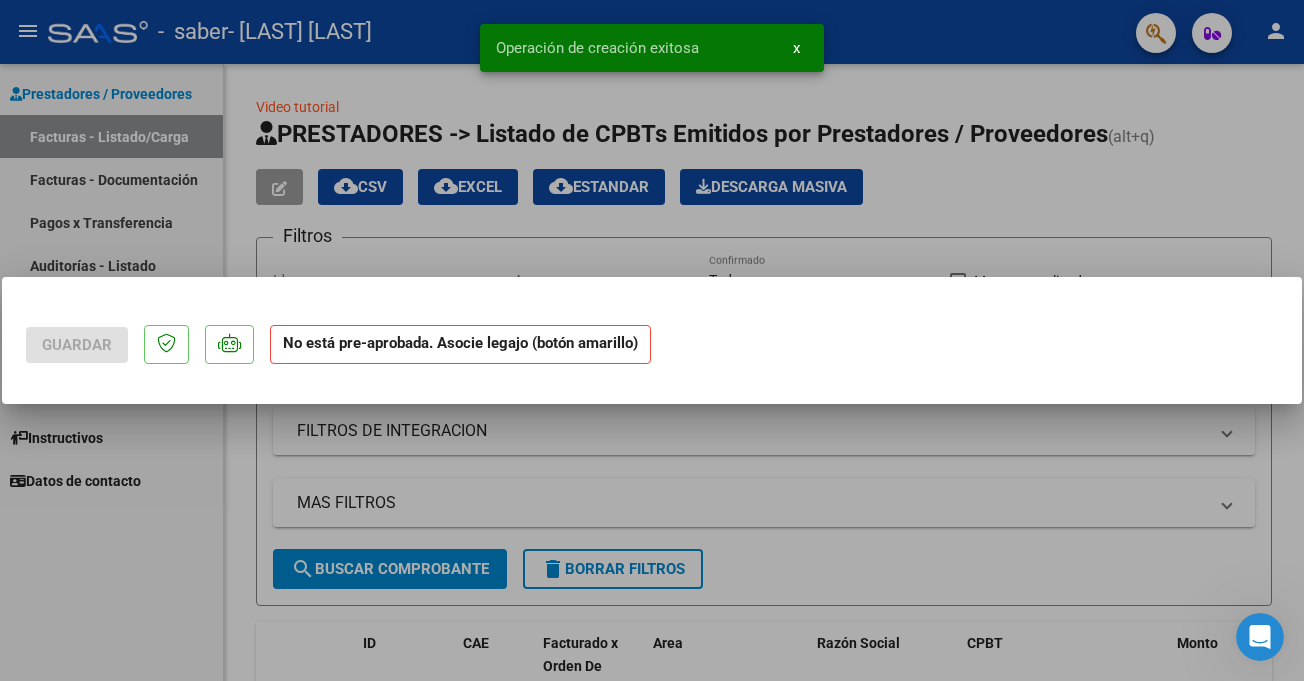 scroll, scrollTop: 0, scrollLeft: 0, axis: both 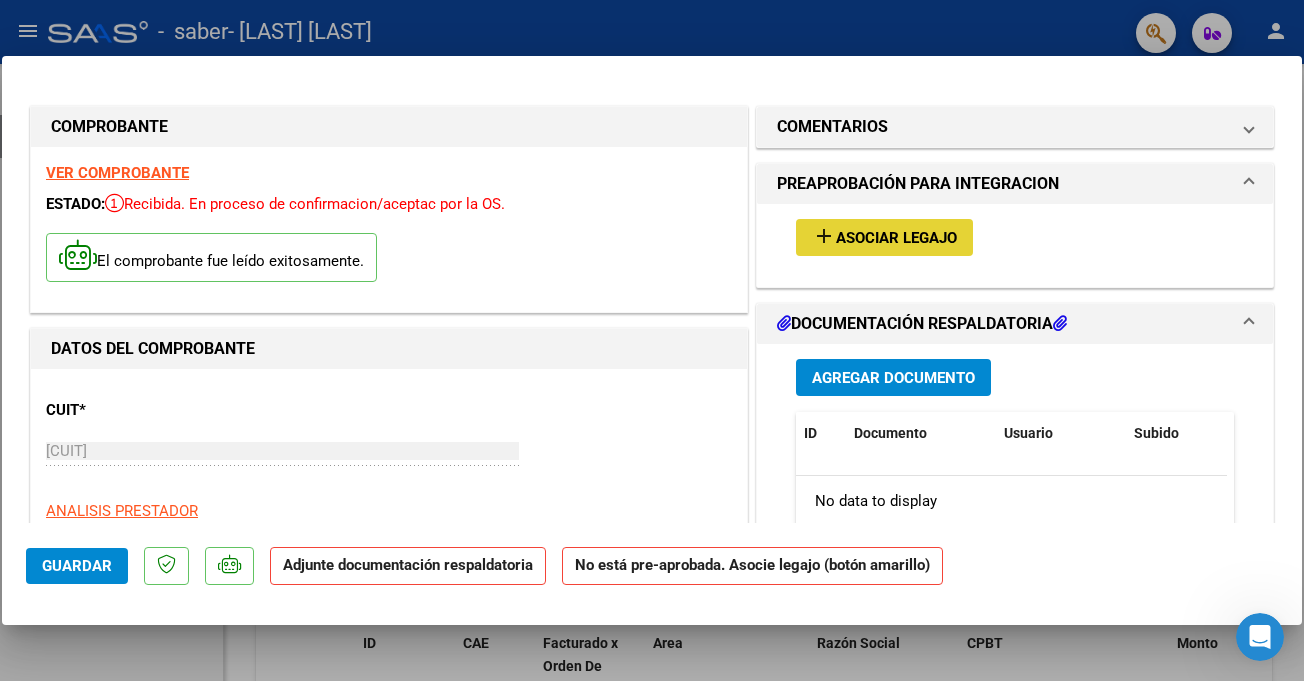 click on "Asociar Legajo" at bounding box center [896, 238] 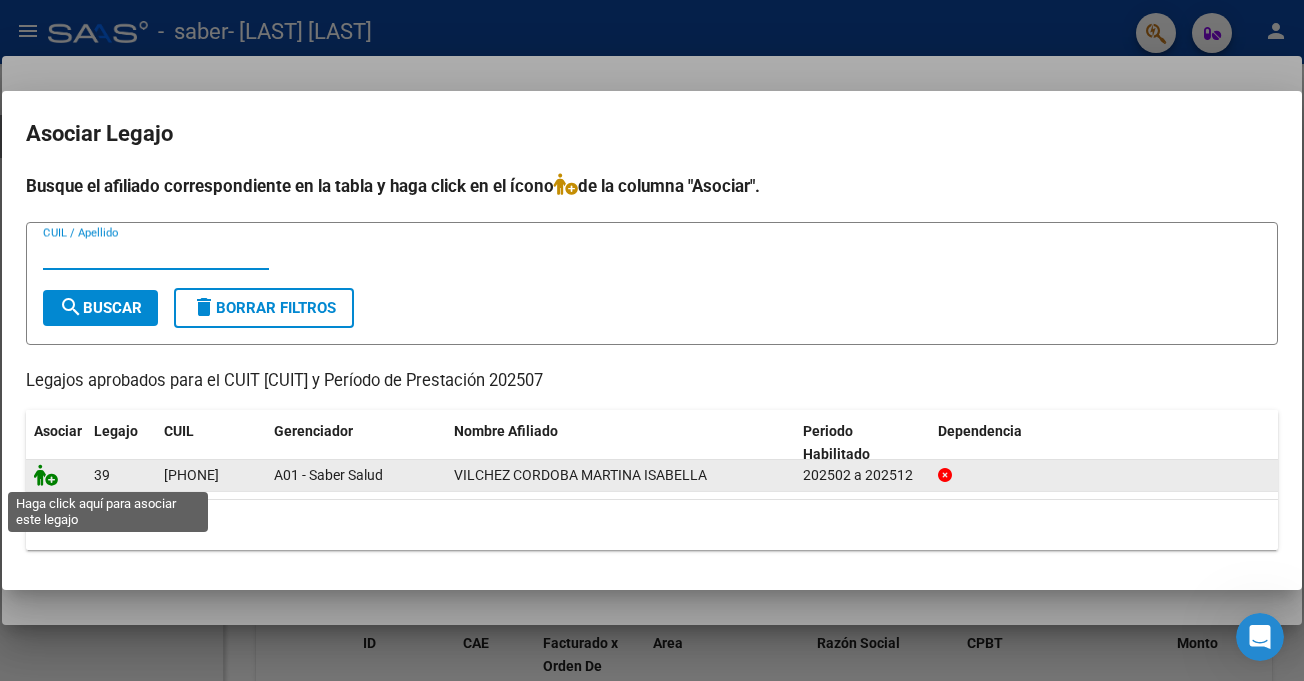 click 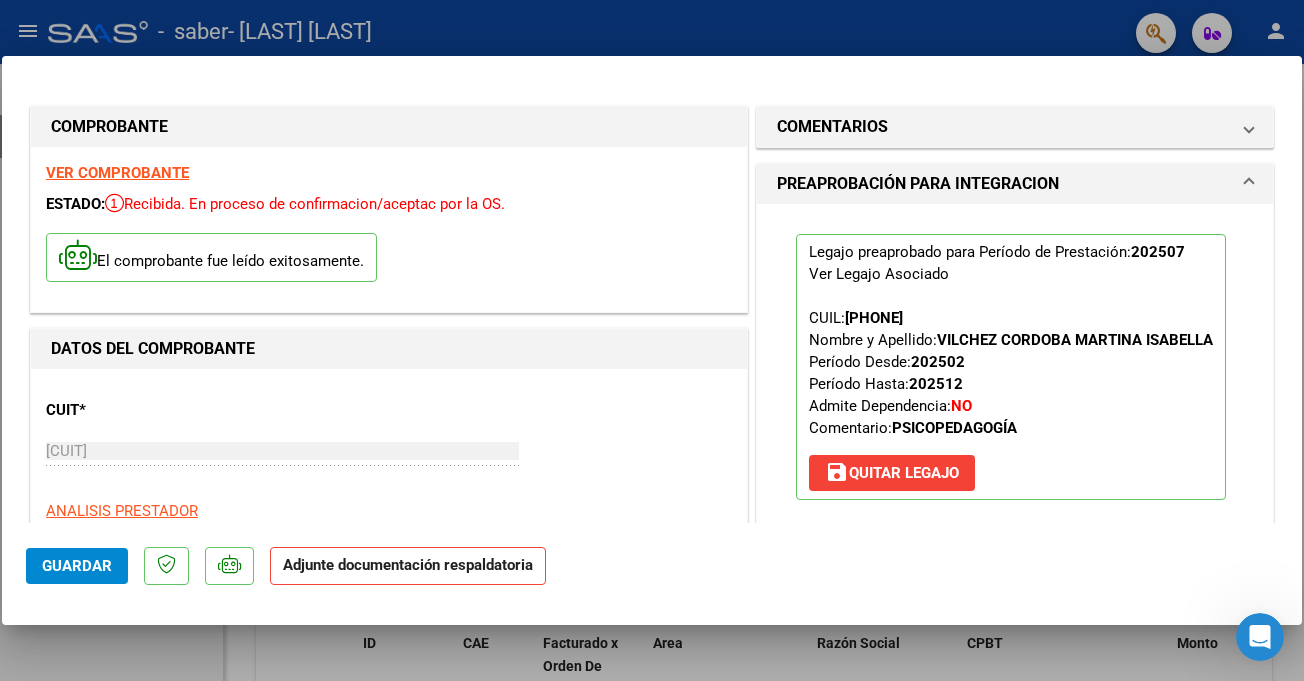 click on "CUIT  *   27-35978434-7 Ingresar CUIT  ANALISIS PRESTADOR  VICENTINI DIANA CAROLINA  ARCA Padrón" at bounding box center [389, 472] 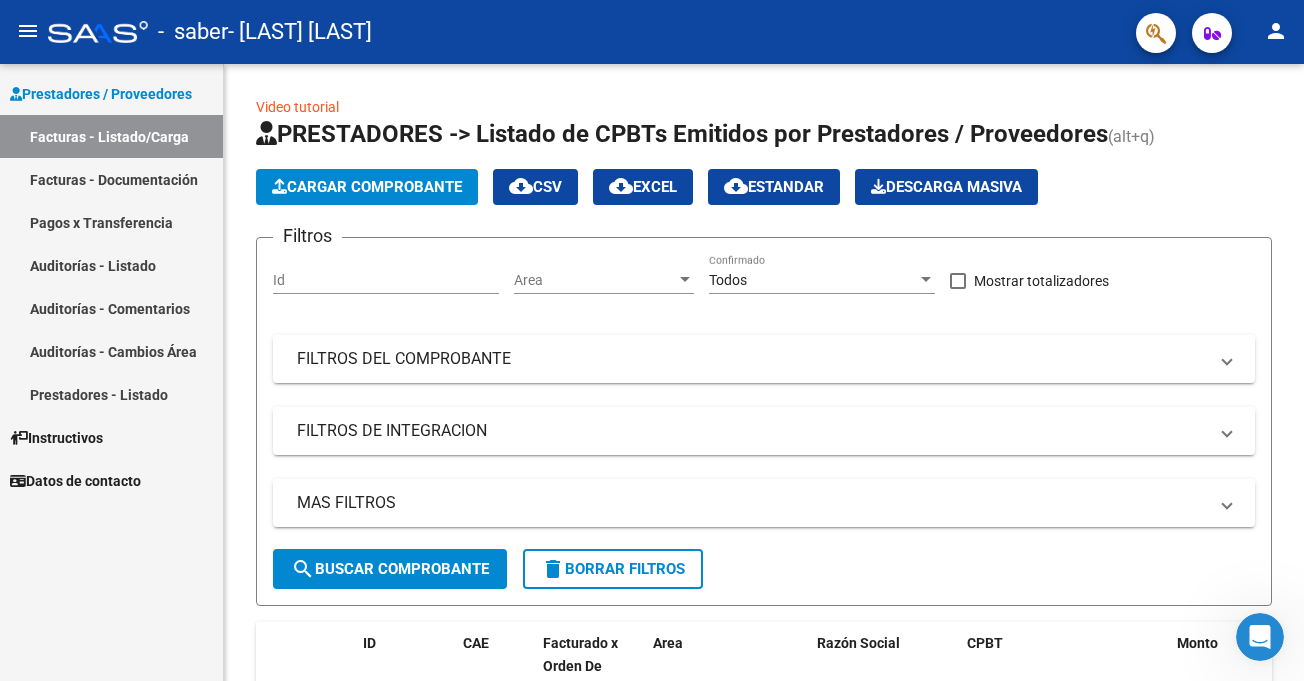 click on "Facturas - Documentación" at bounding box center (111, 179) 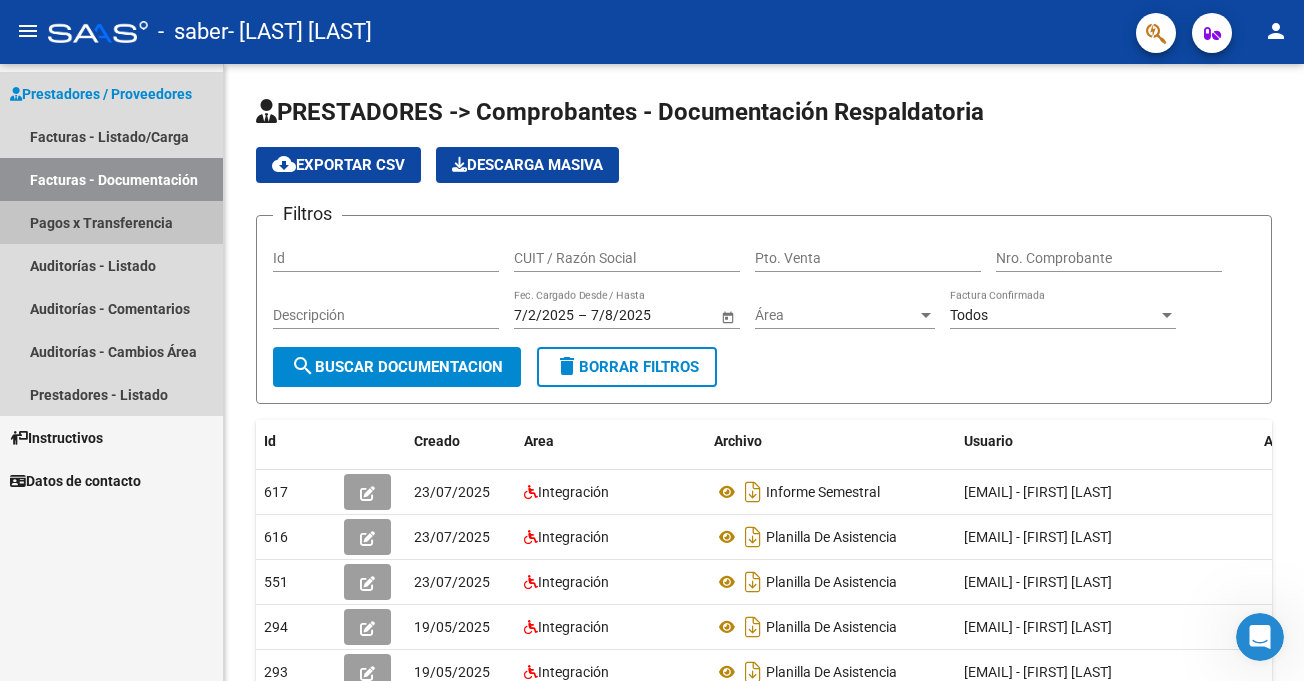 click on "Pagos x Transferencia" at bounding box center [111, 222] 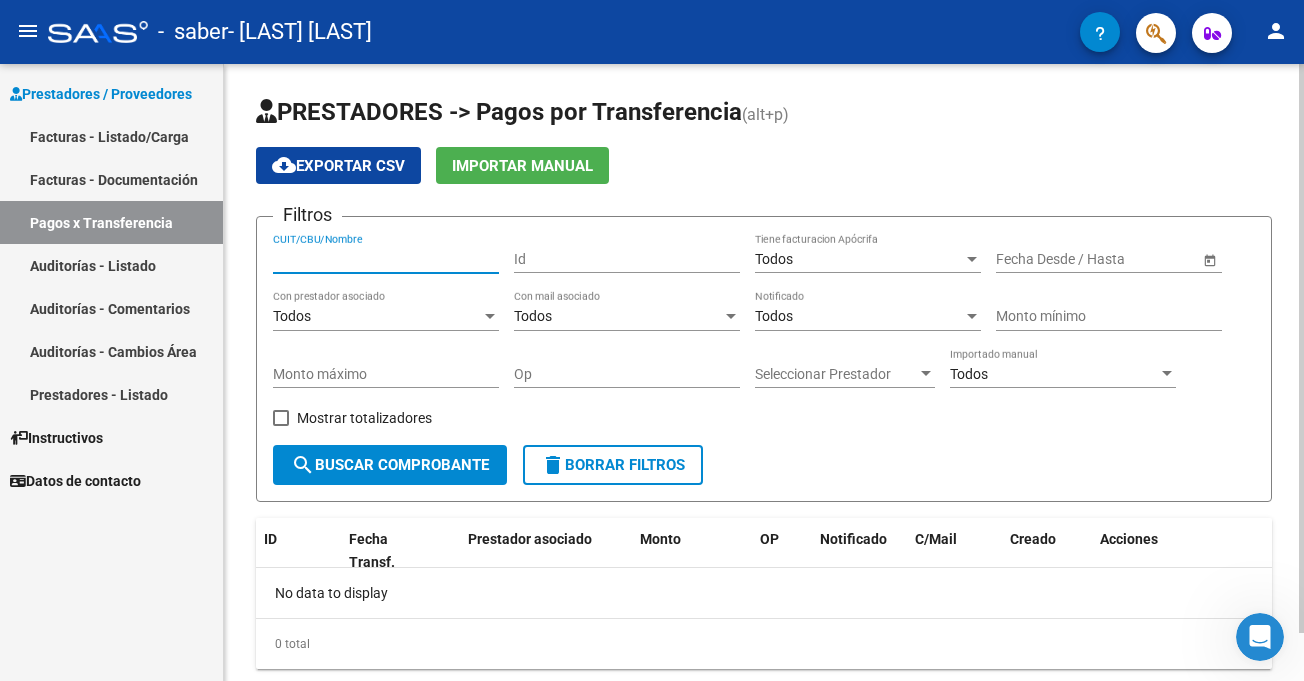 click on "CUIT/CBU/Nombre" at bounding box center (386, 259) 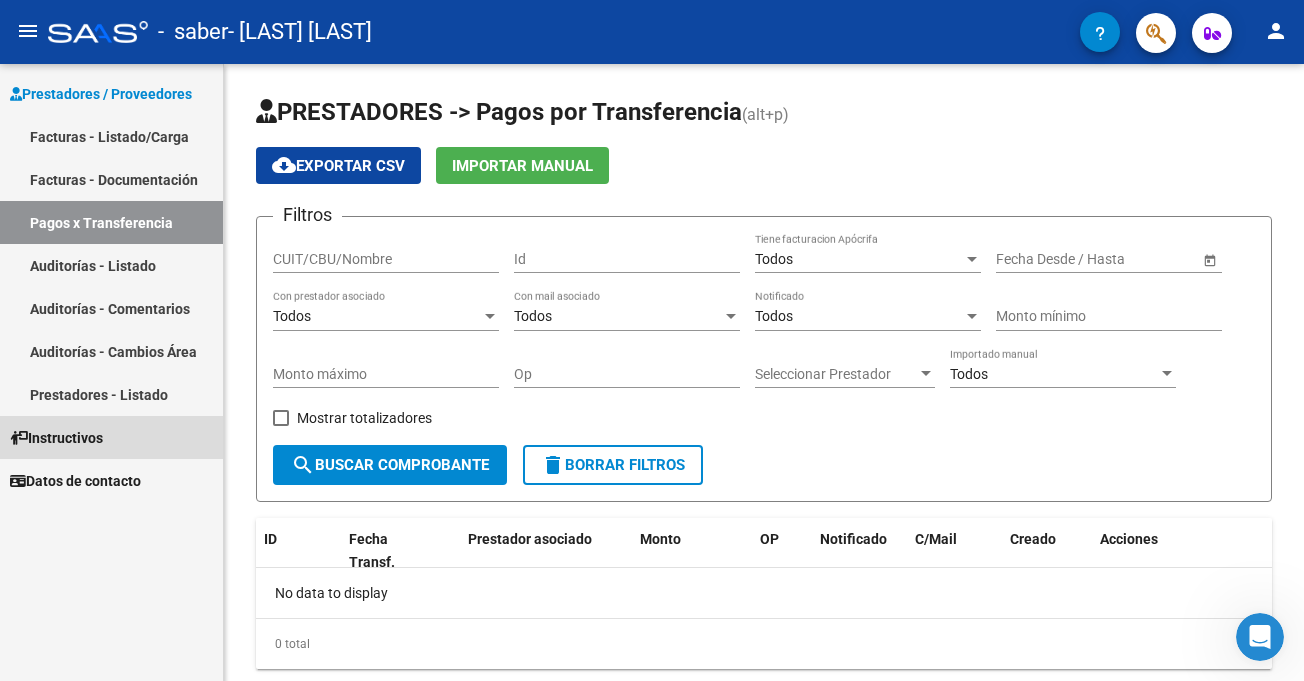 click on "Instructivos" at bounding box center (111, 437) 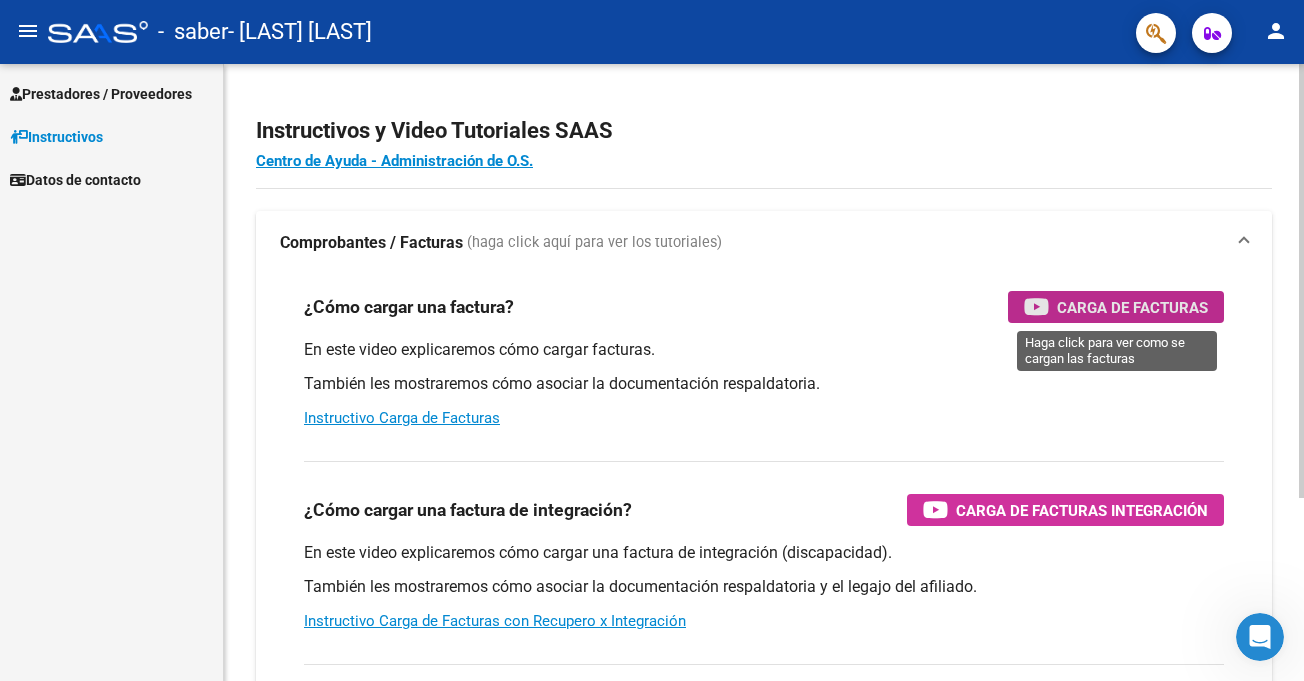 click on "Carga de Facturas" at bounding box center [1116, 307] 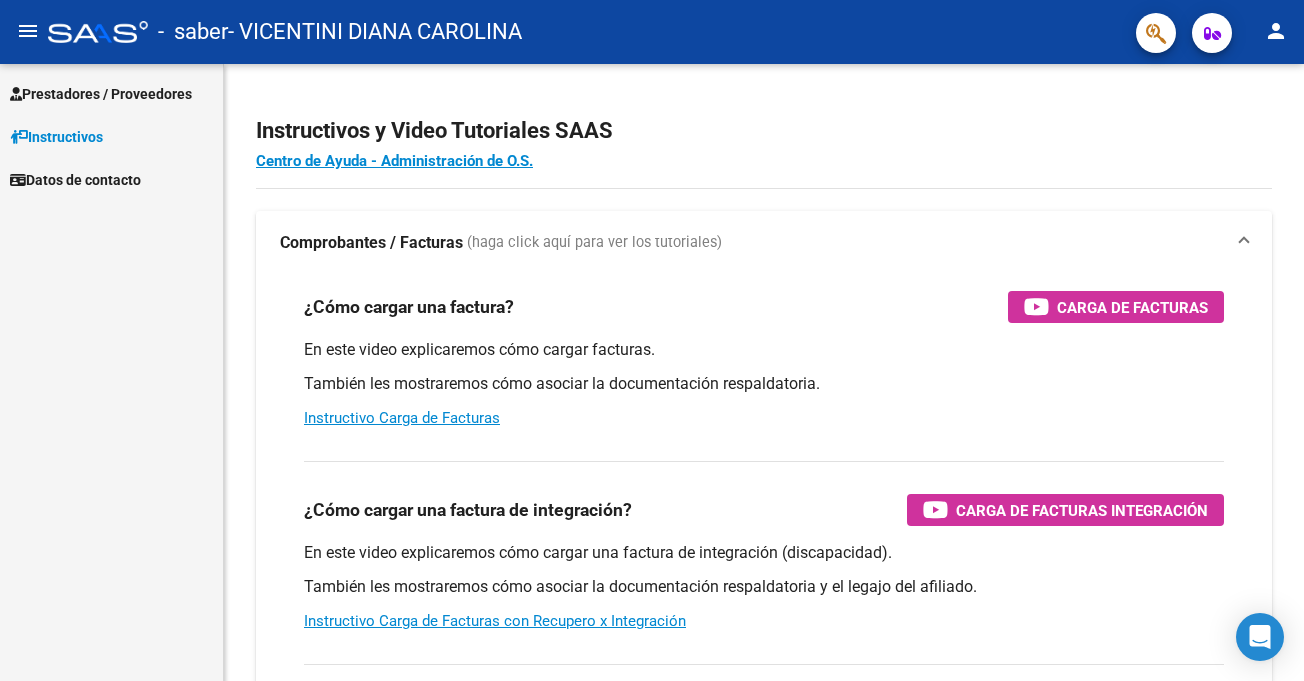 scroll, scrollTop: 0, scrollLeft: 0, axis: both 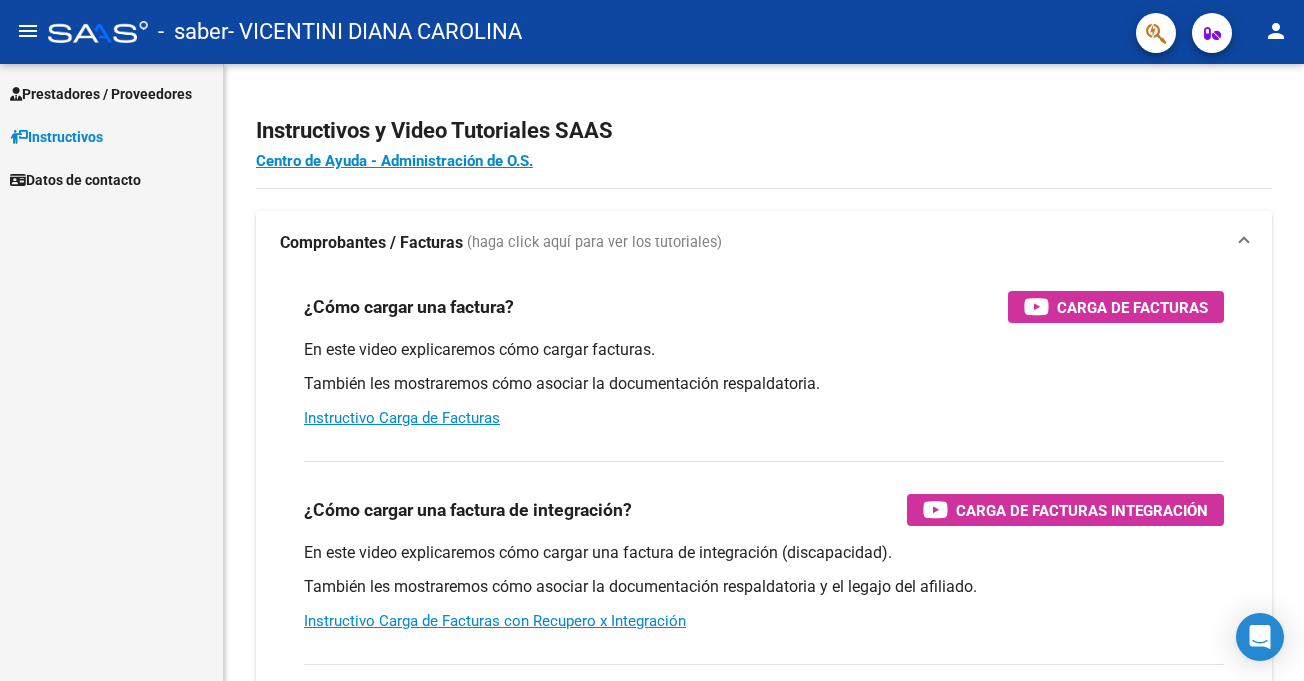 click on "Prestadores / Proveedores" at bounding box center [101, 94] 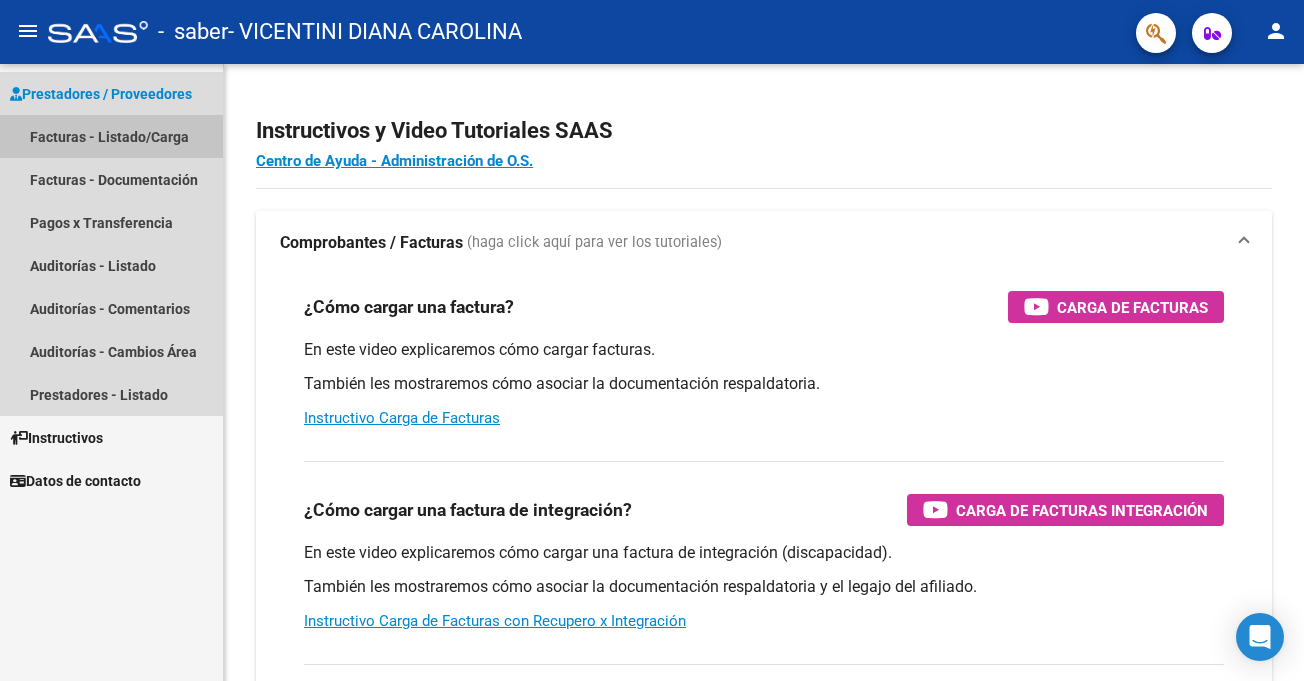 click on "Facturas - Listado/Carga" at bounding box center [111, 136] 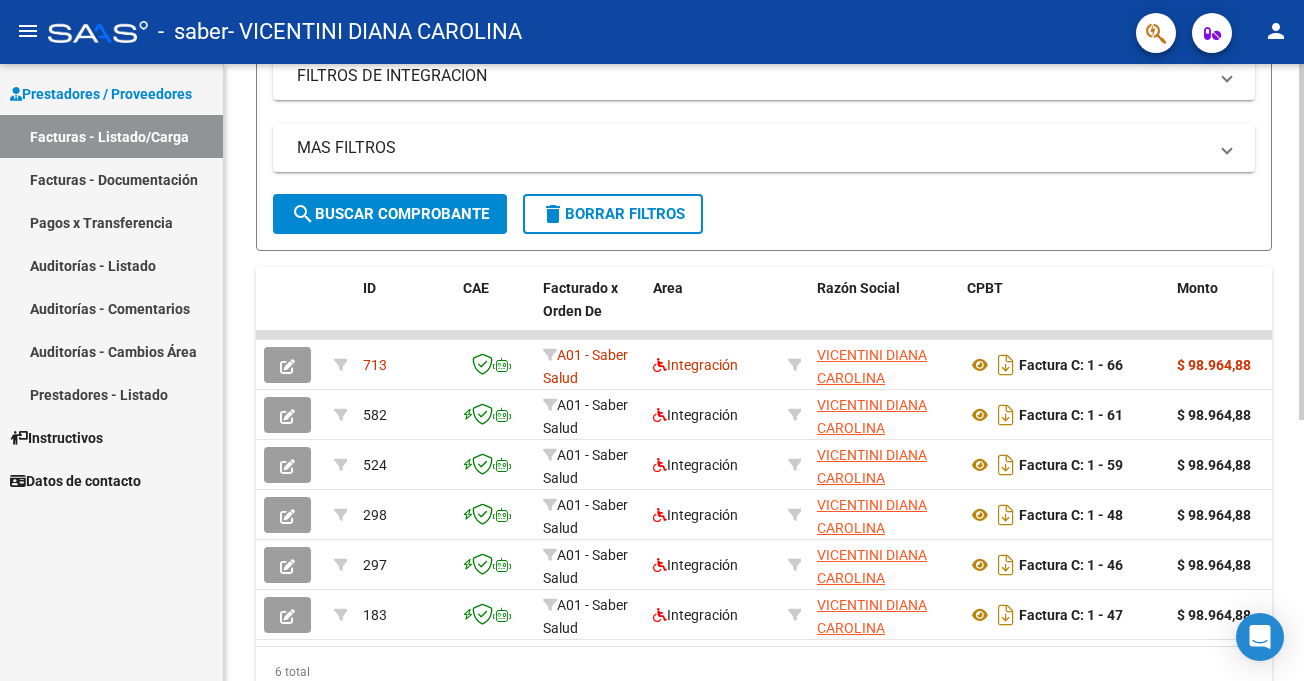 scroll, scrollTop: 358, scrollLeft: 0, axis: vertical 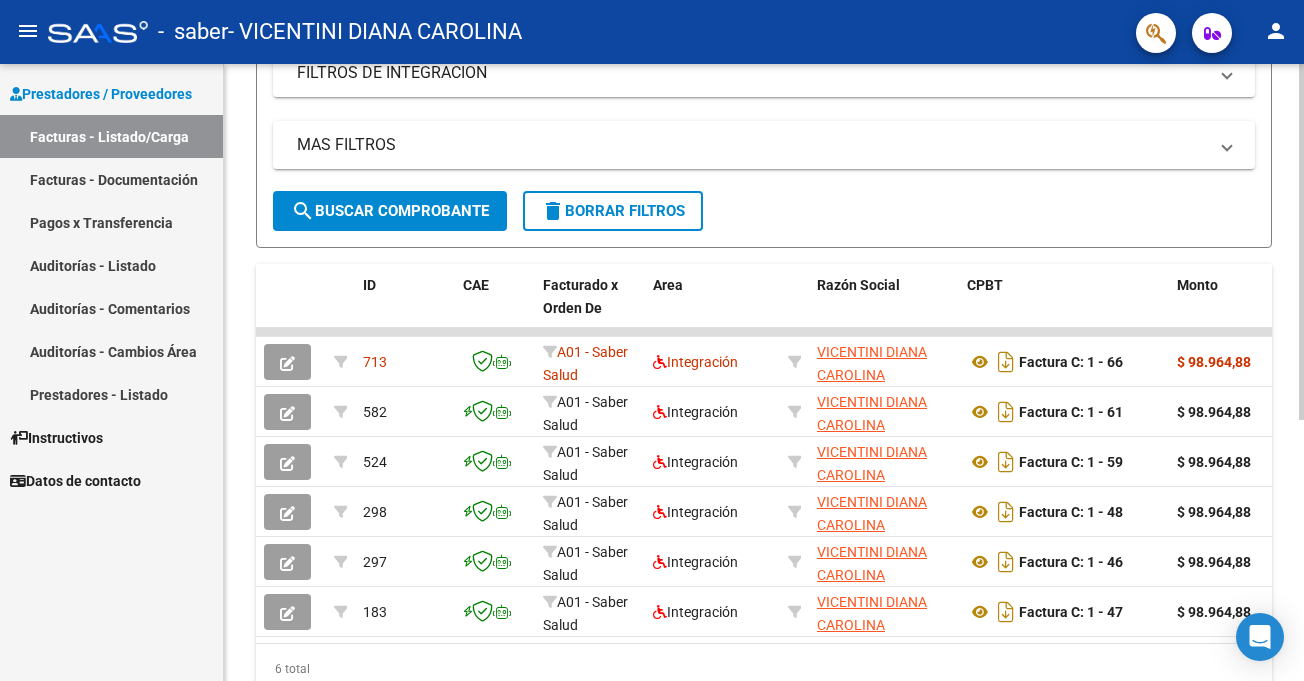 click on "Video tutorial   PRESTADORES -> Listado de CPBTs Emitidos por Prestadores / Proveedores (alt+q)   Cargar Comprobante
cloud_download  CSV  cloud_download  EXCEL  cloud_download  Estandar   Descarga Masiva
Filtros Id Area Area Todos Confirmado   Mostrar totalizadores   FILTROS DEL COMPROBANTE  Comprobante Tipo Comprobante Tipo Start date – End date Fec. Comprobante Desde / Hasta Días Emisión Desde(cant. días) Días Emisión Hasta(cant. días) CUIT / Razón Social Pto. Venta Nro. Comprobante Código SSS CAE Válido CAE Válido Todos Cargado Módulo Hosp. Todos Tiene facturacion Apócrifa Hospital Refes  FILTROS DE INTEGRACION  Período De Prestación Campos del Archivo de Rendición Devuelto x SSS (dr_envio) Todos Rendido x SSS (dr_envio) Tipo de Registro Tipo de Registro Período Presentación Período Presentación Campos del Legajo Asociado (preaprobación) Afiliado Legajo (cuil/nombre) Todos Solo facturas preaprobadas  MAS FILTROS  Todos Con Doc. Respaldatoria Todos Con Trazabilidad Todos – – 0" 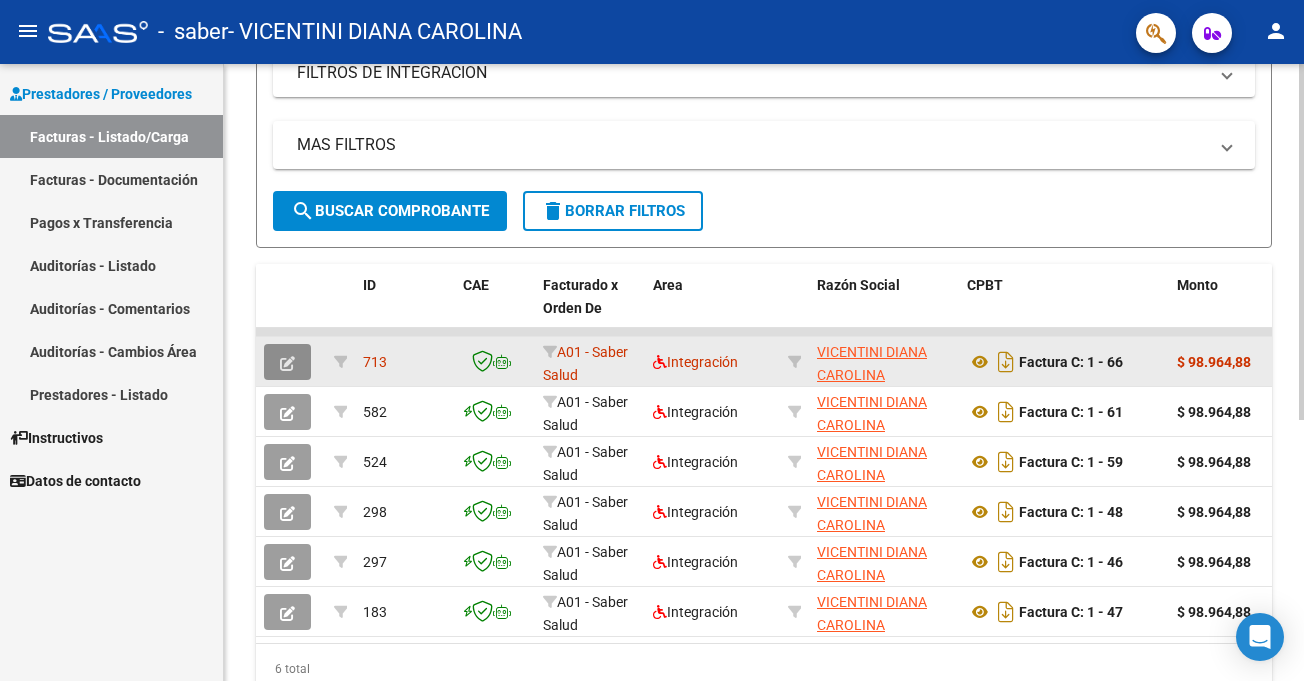 click 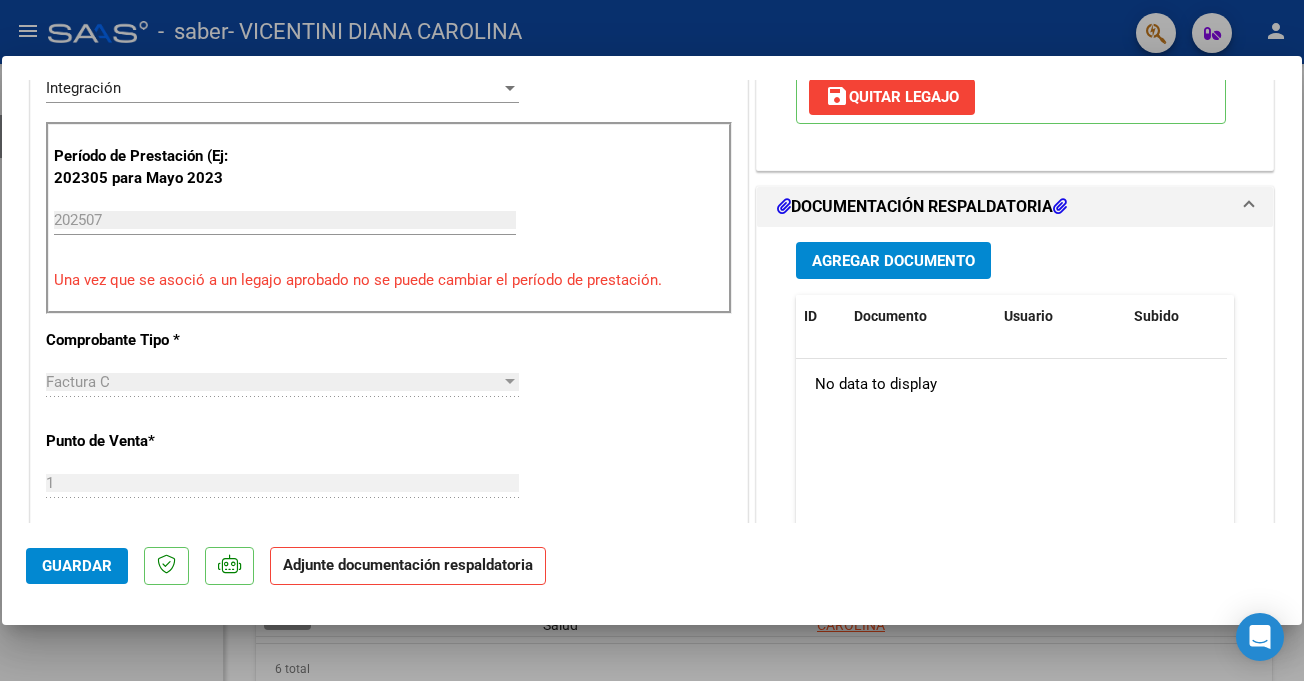 scroll, scrollTop: 527, scrollLeft: 0, axis: vertical 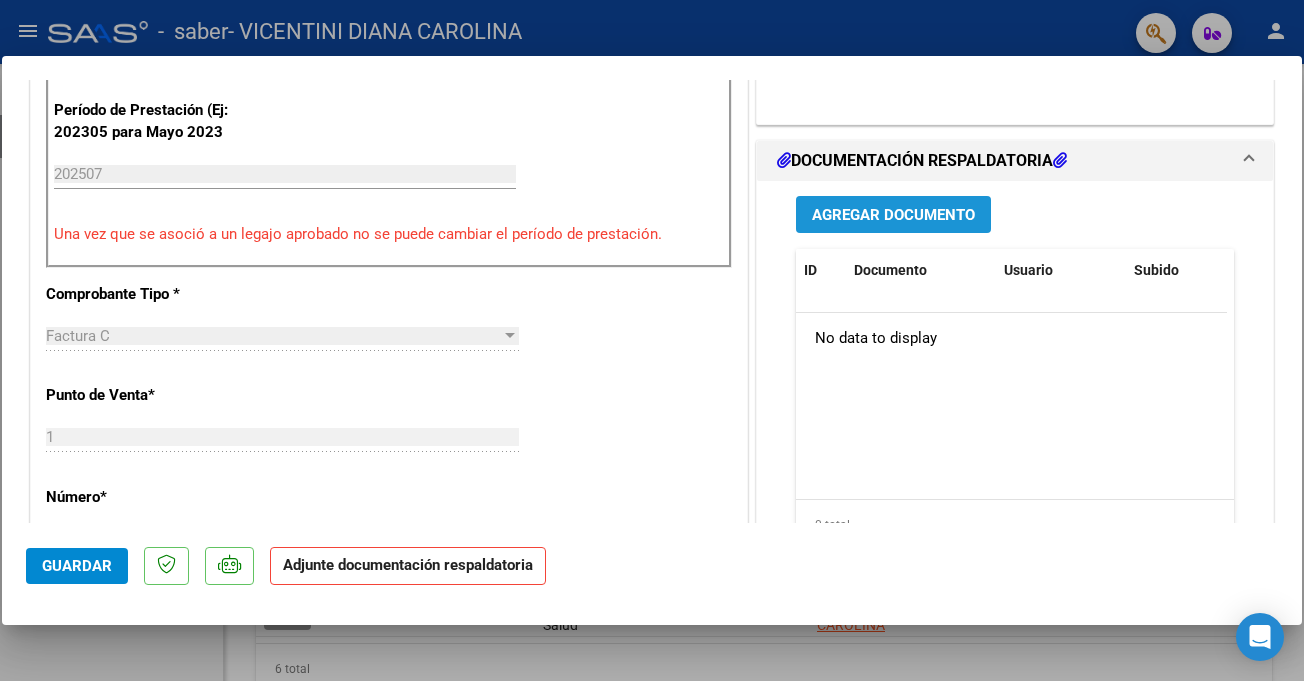 click on "Agregar Documento" at bounding box center [893, 215] 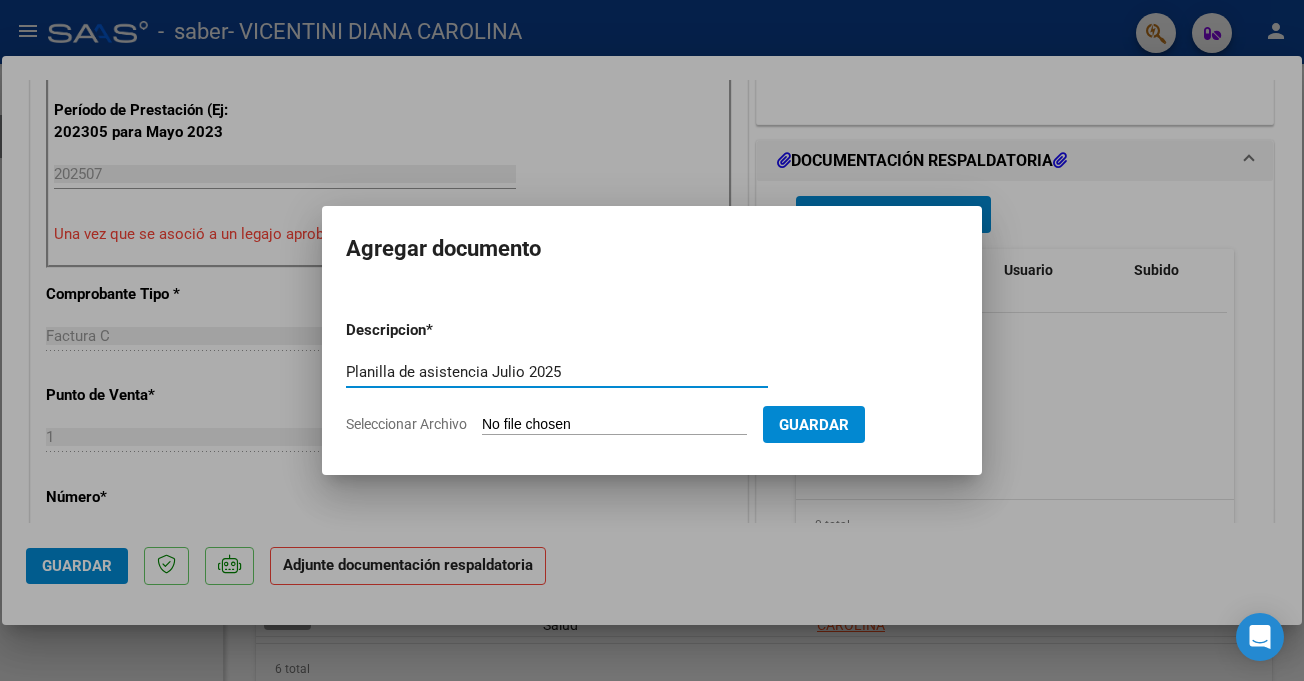 type on "Planilla de asistencia Julio 2025" 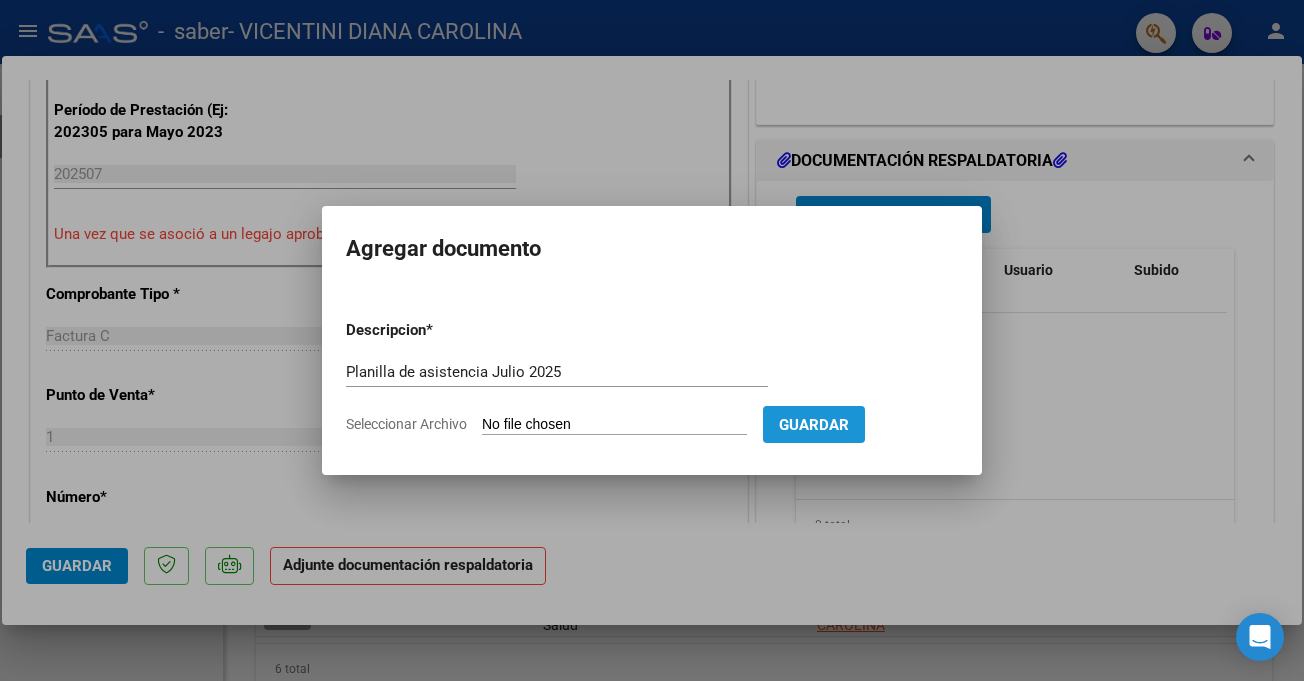 click on "Guardar" at bounding box center (814, 425) 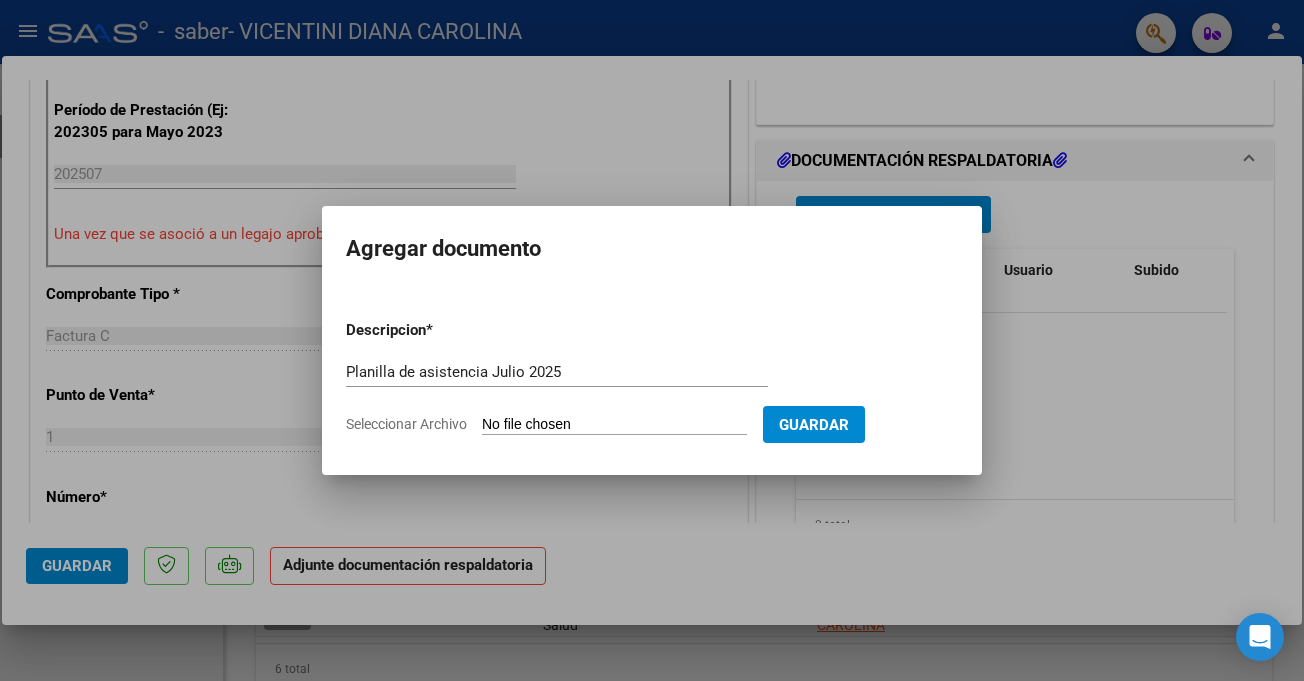 click on "Seleccionar Archivo" at bounding box center [614, 425] 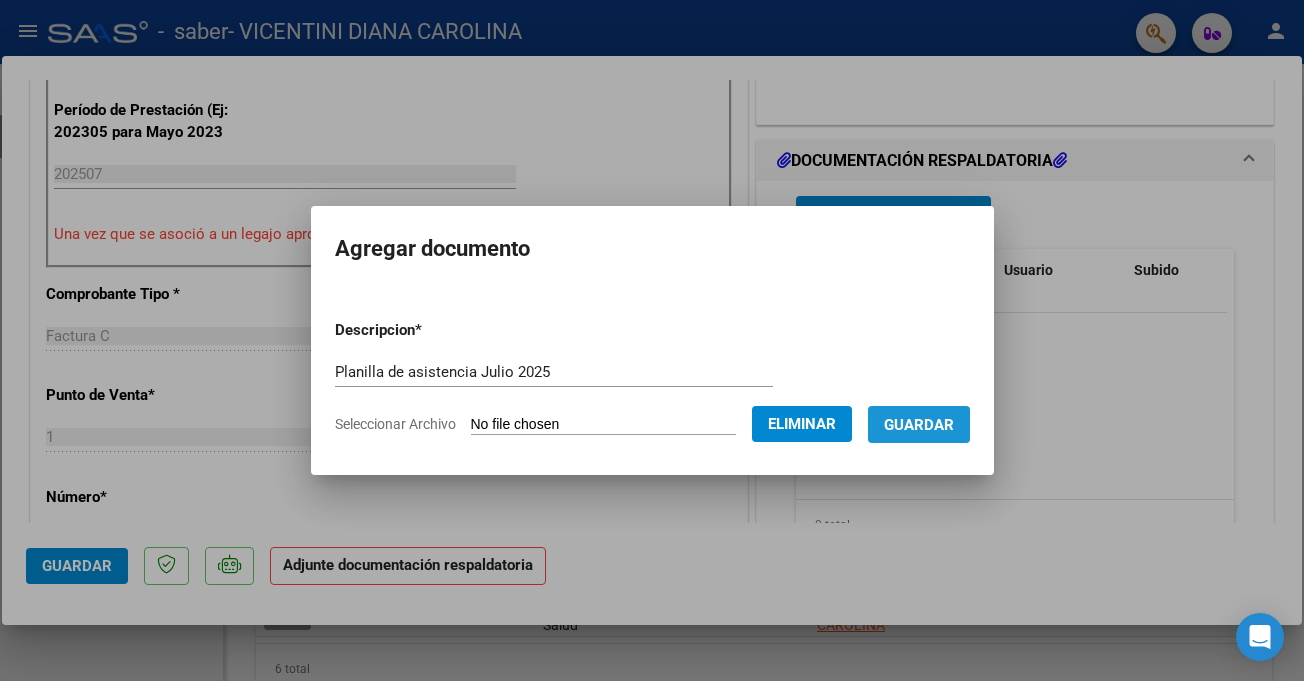 click on "Guardar" at bounding box center [919, 425] 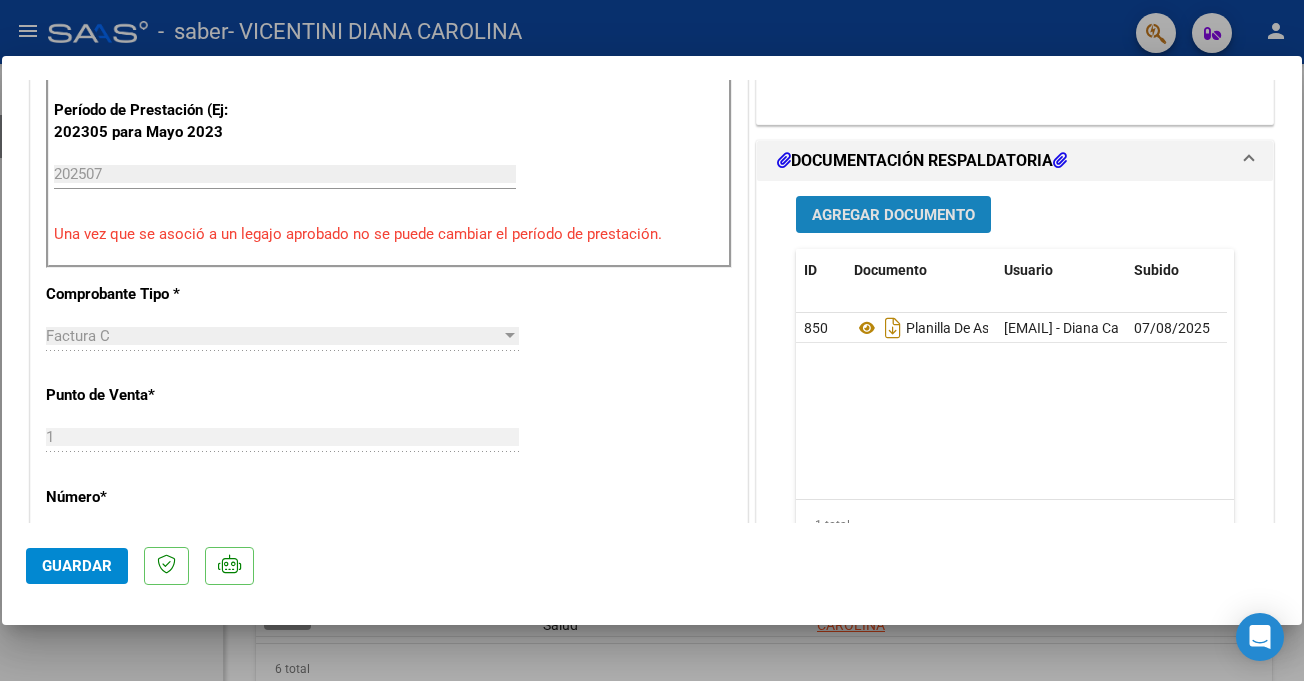 click on "Agregar Documento" at bounding box center (893, 215) 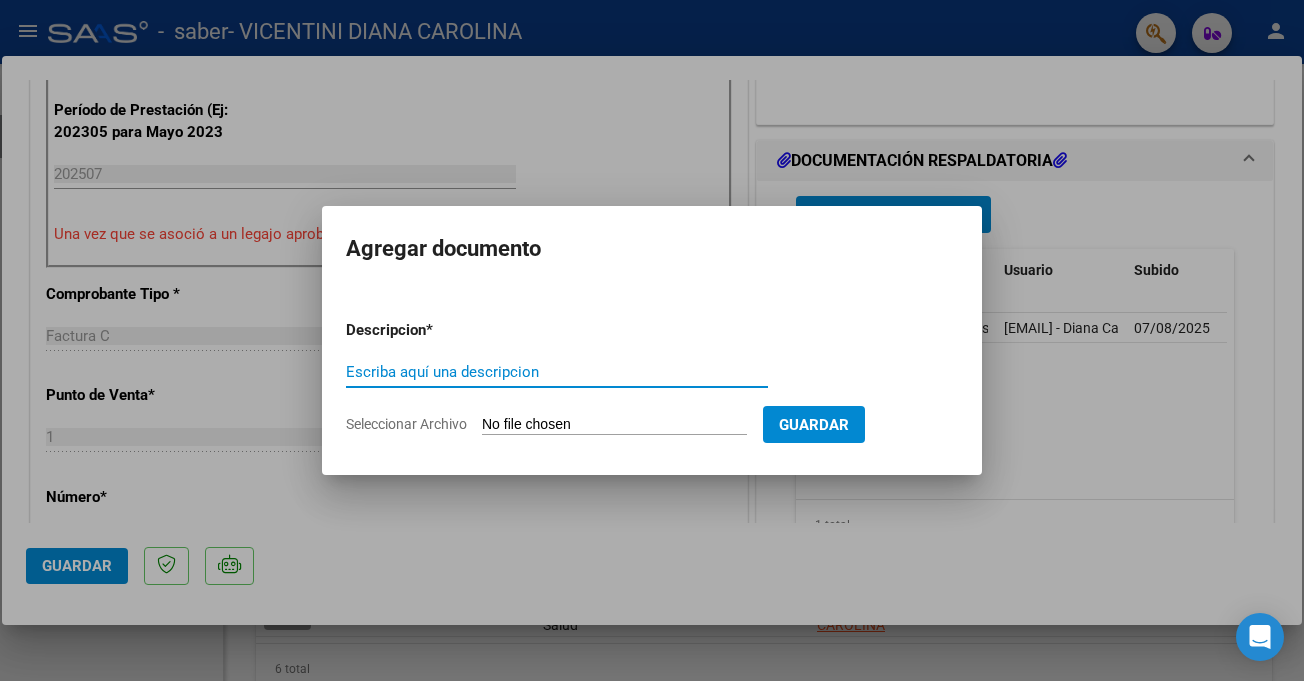 click on "Escriba aquí una descripcion" at bounding box center (557, 372) 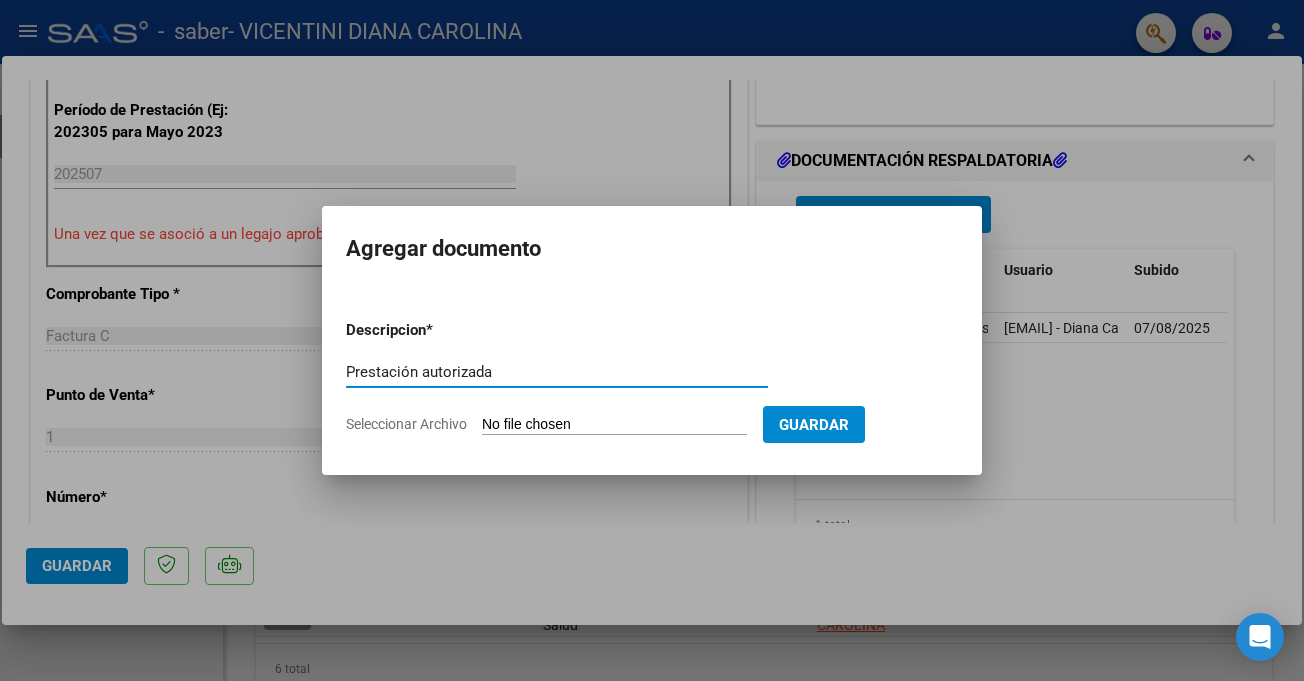 type on "Prestación autorizada" 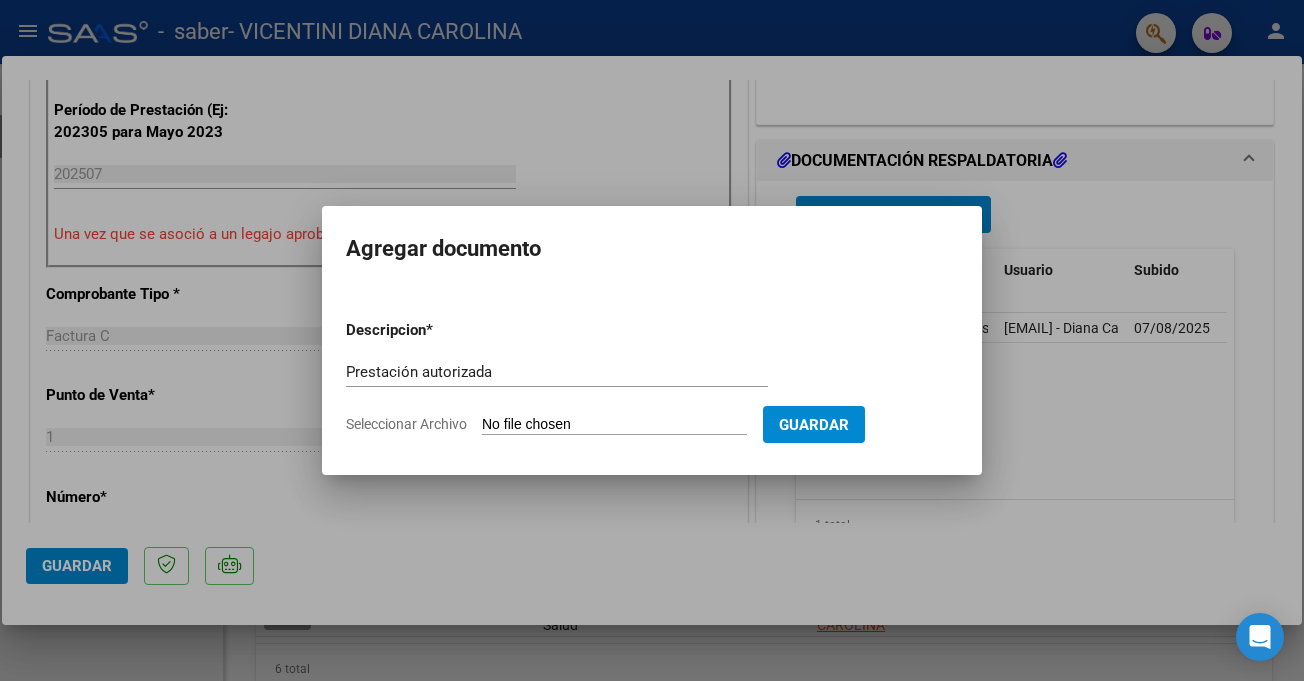 click on "Seleccionar Archivo" at bounding box center [614, 425] 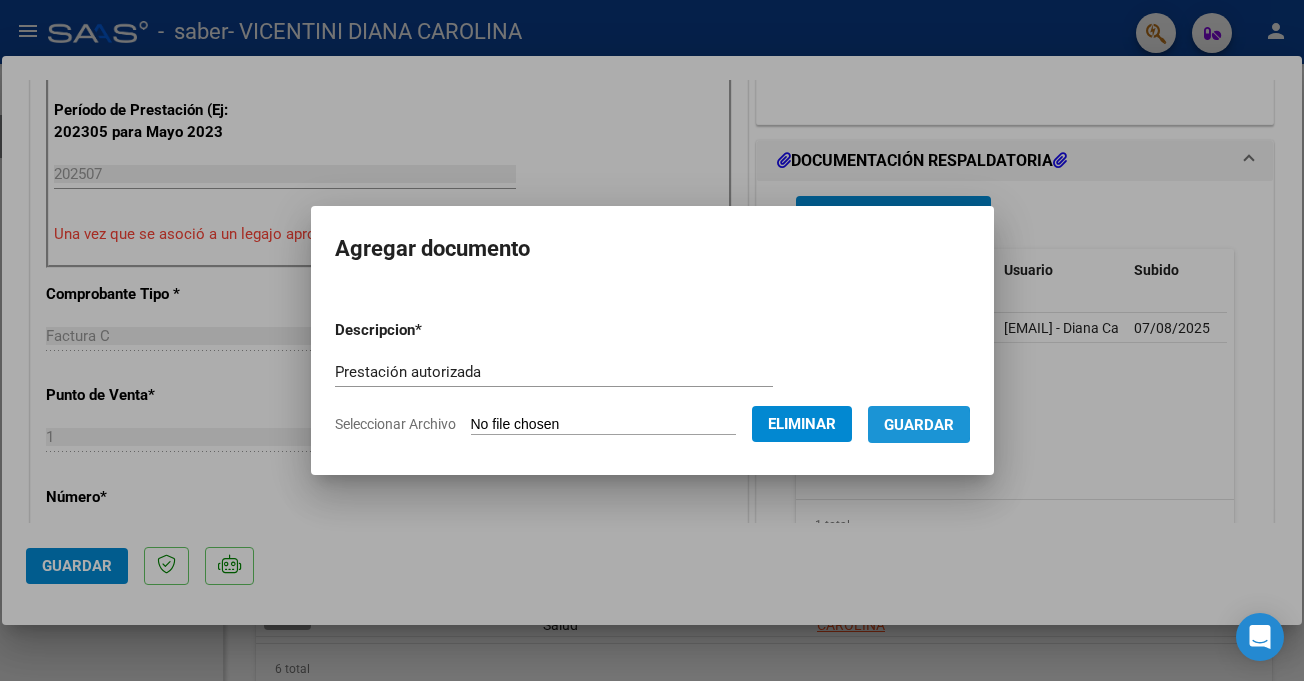 click on "Guardar" at bounding box center (919, 425) 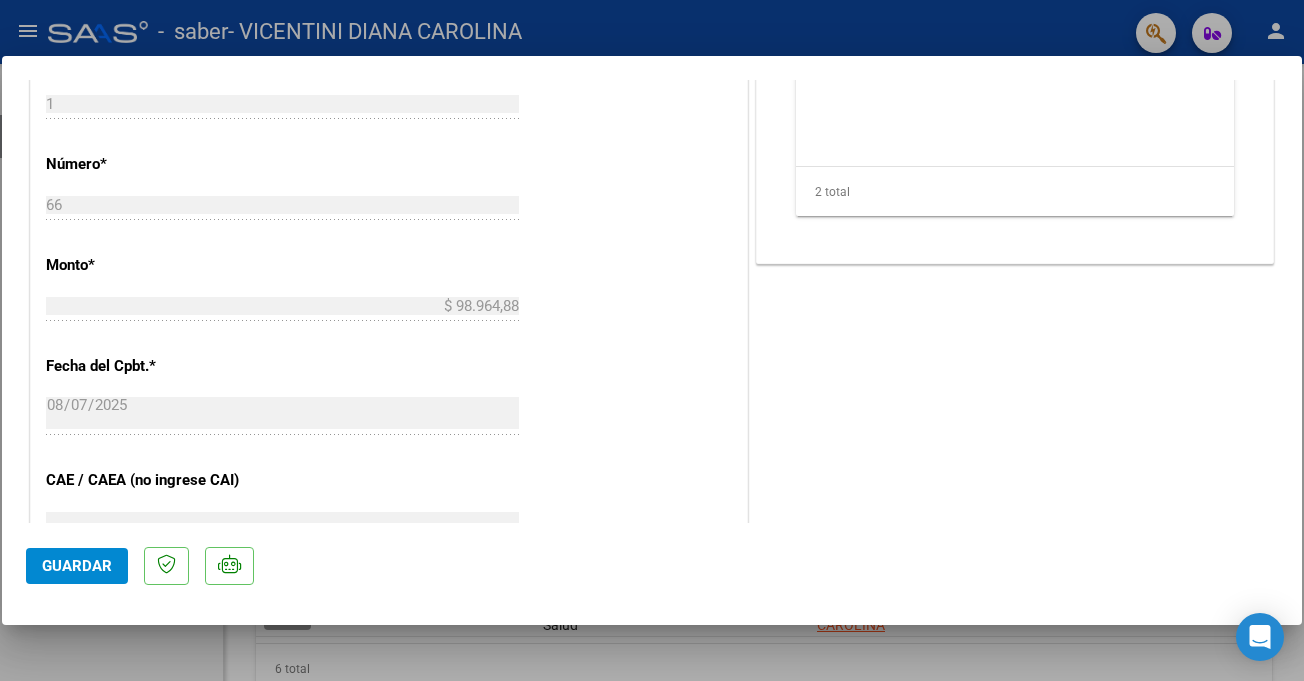 scroll, scrollTop: 869, scrollLeft: 0, axis: vertical 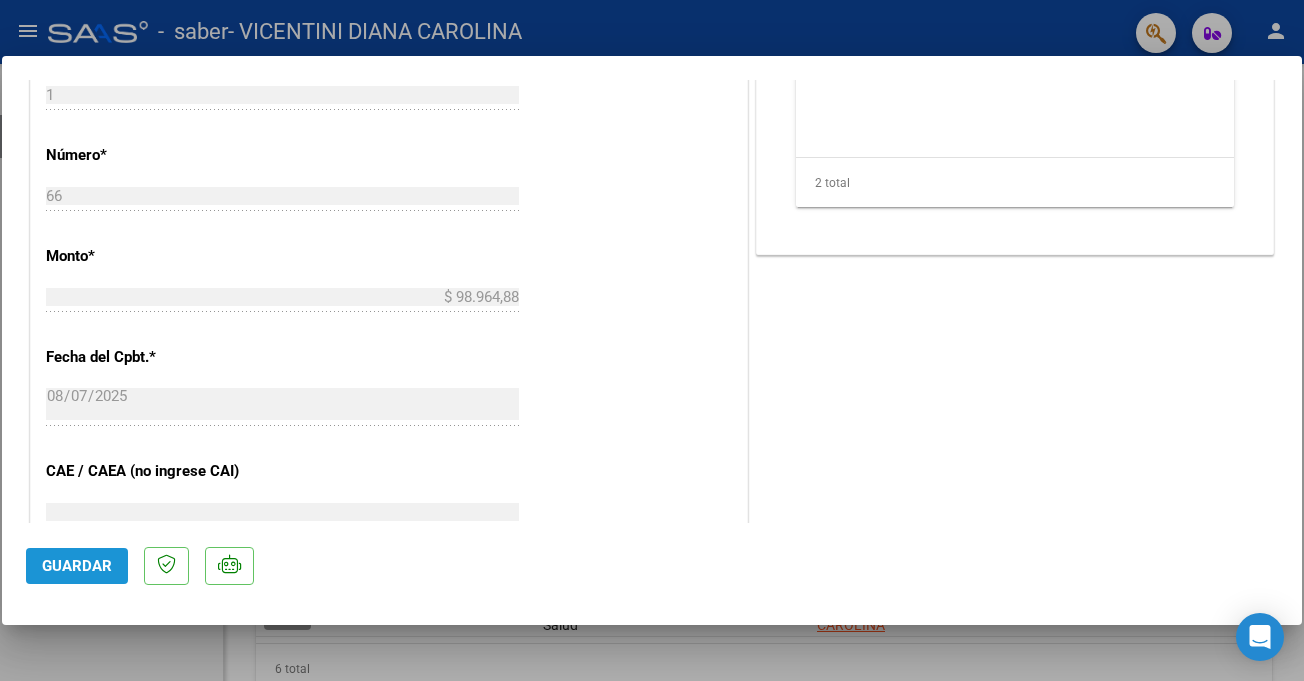 click on "Guardar" 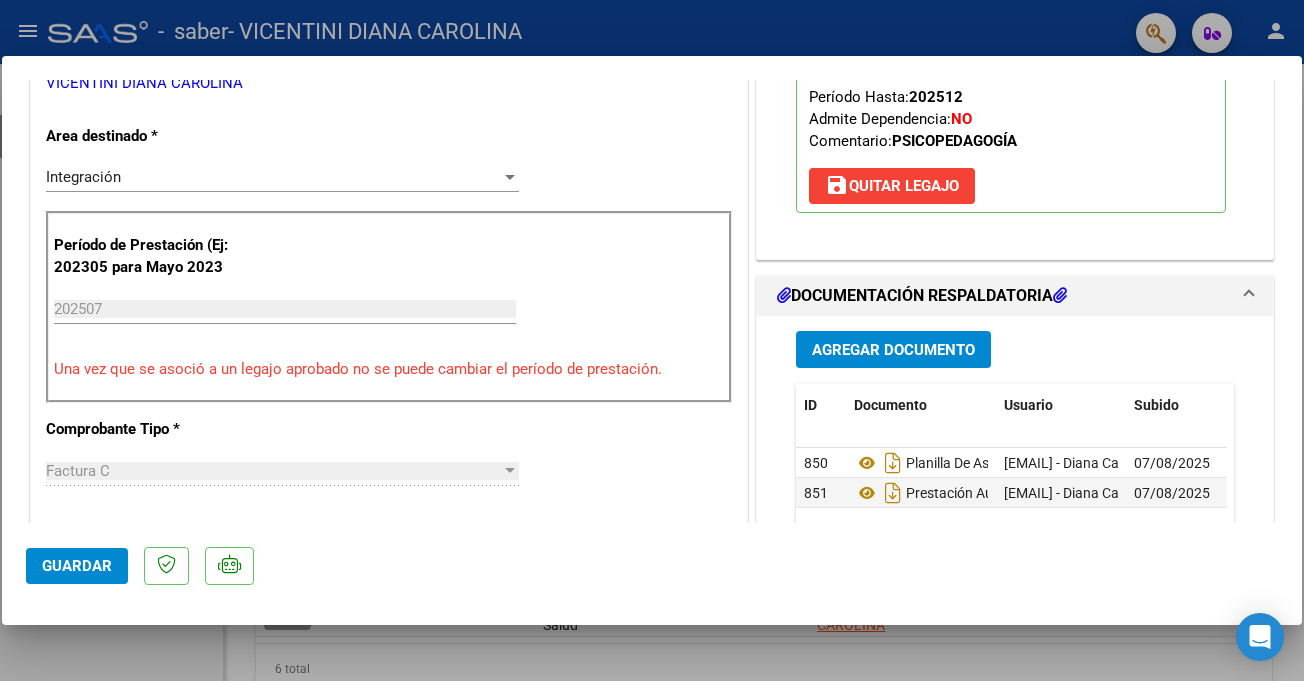 scroll, scrollTop: 401, scrollLeft: 0, axis: vertical 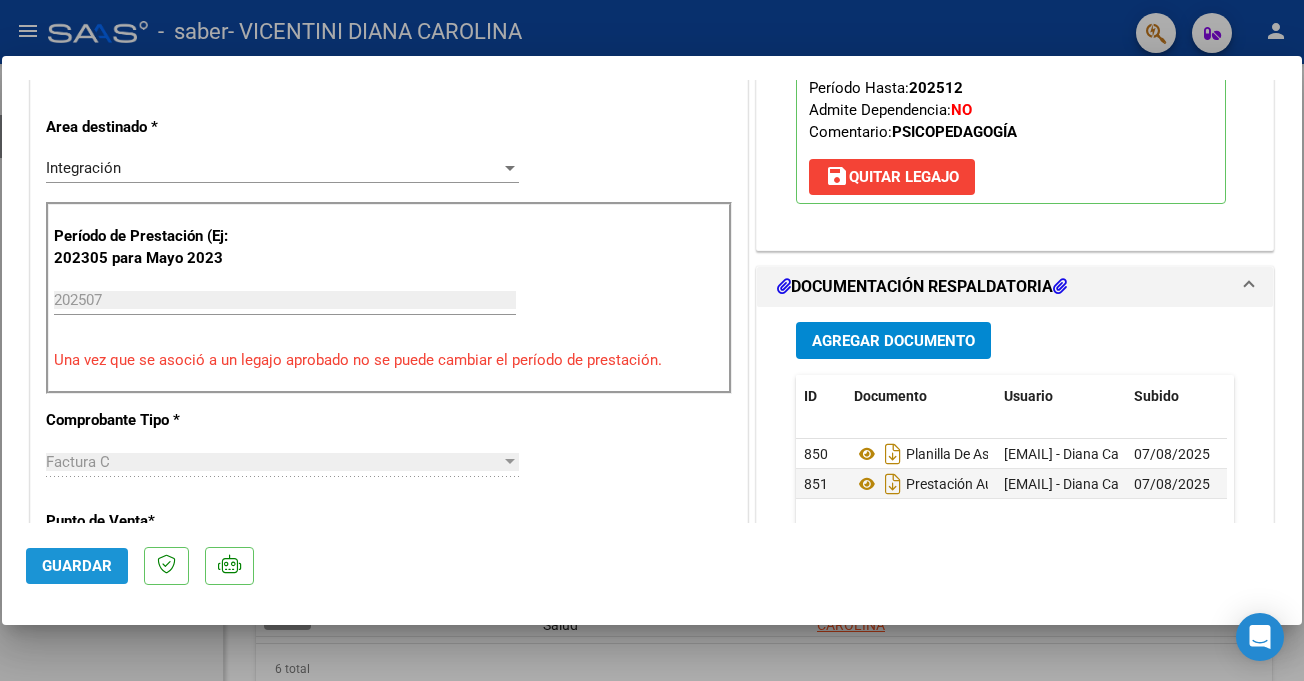 click on "Guardar" 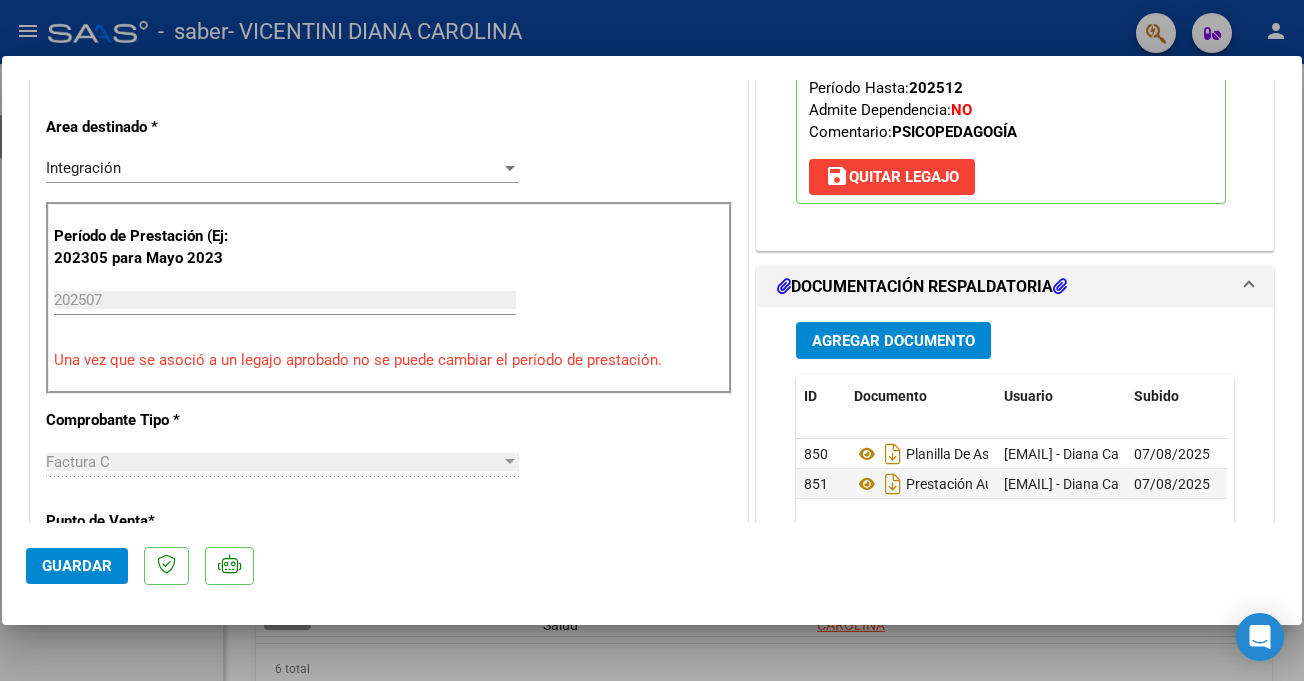 click at bounding box center [652, 340] 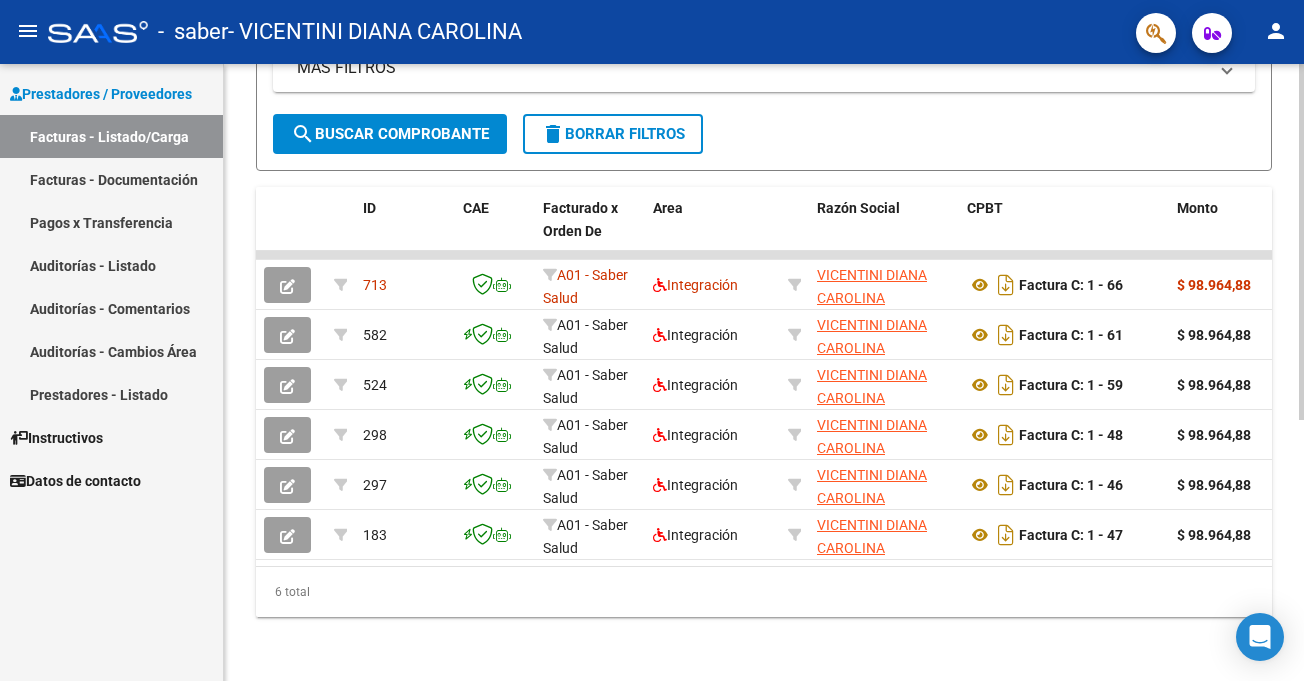 scroll, scrollTop: 451, scrollLeft: 0, axis: vertical 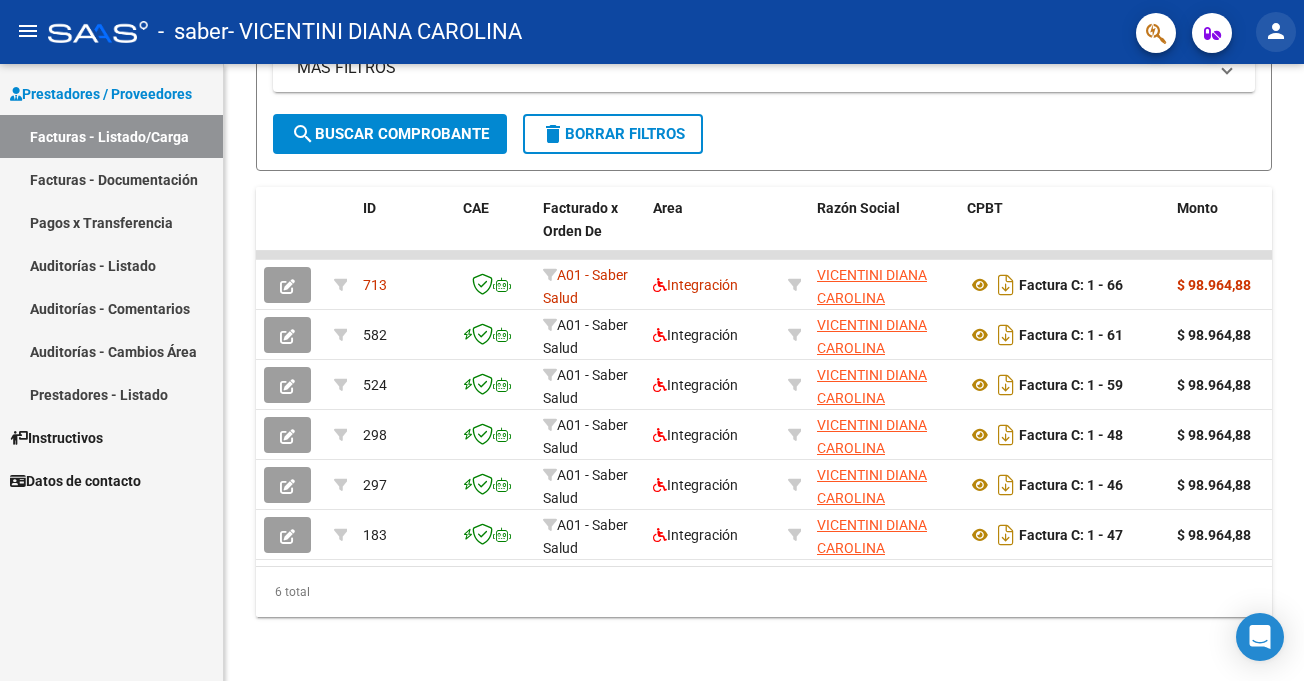 click on "person" 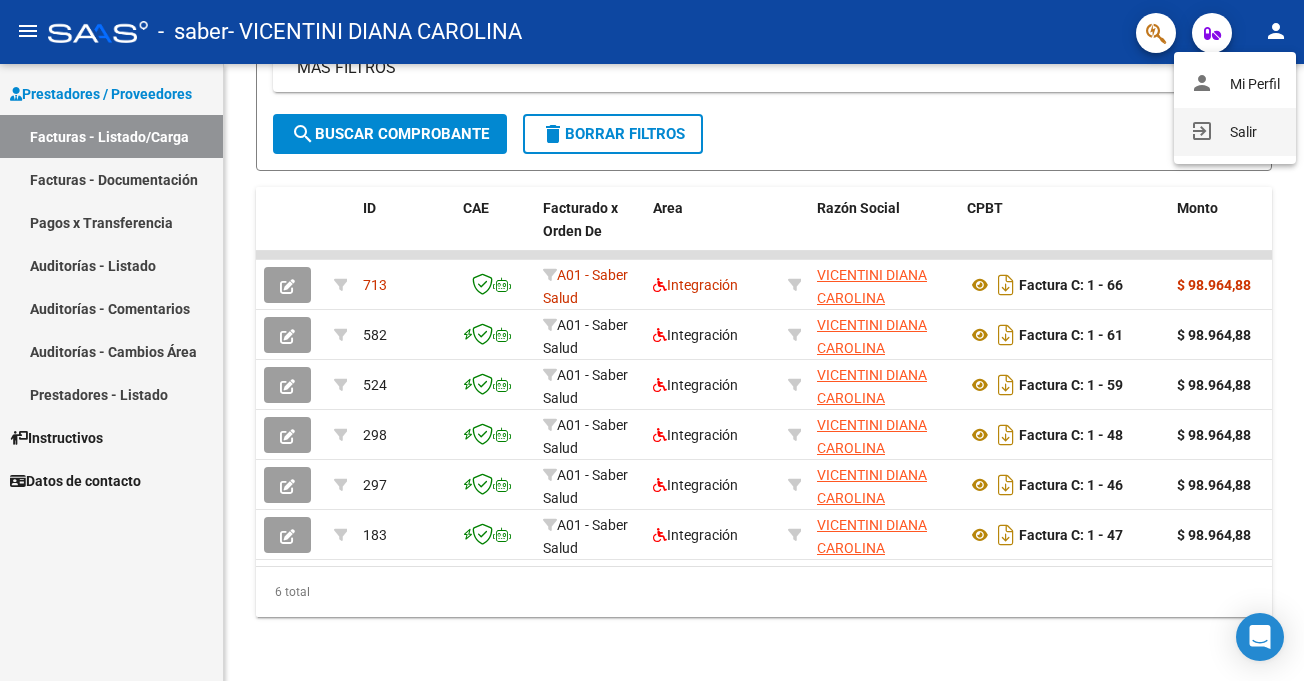click on "exit_to_app  Salir" at bounding box center [1235, 132] 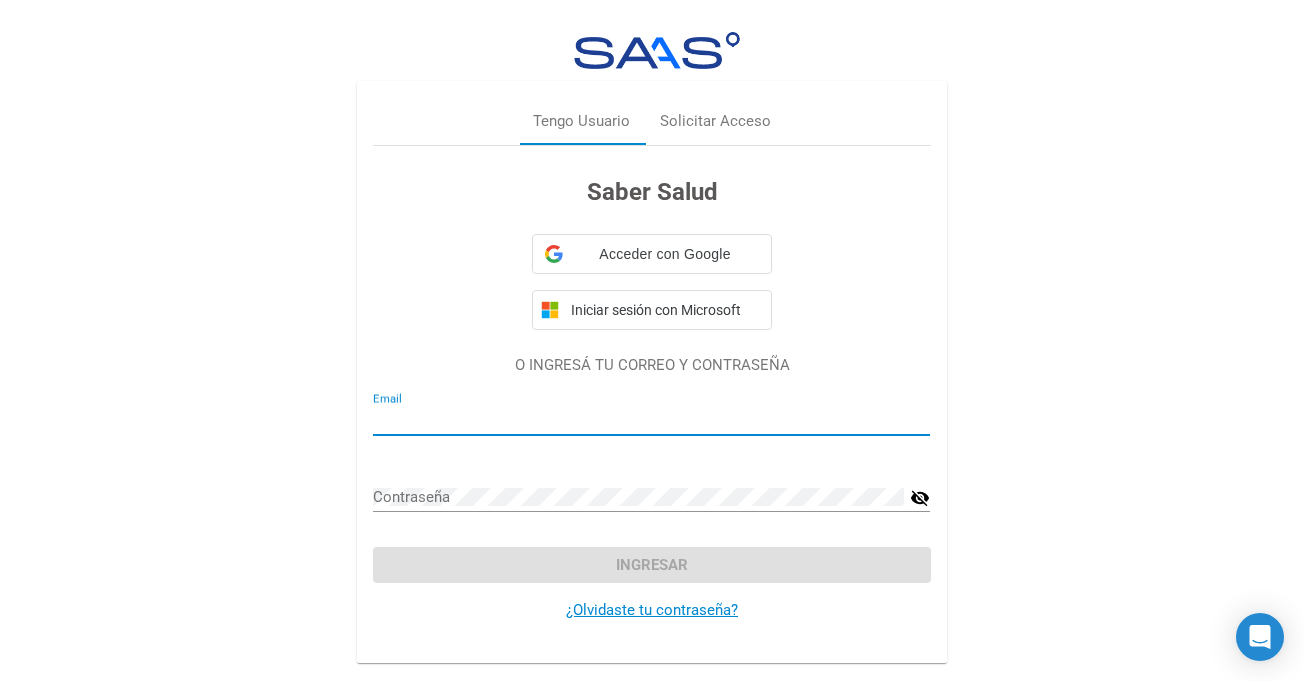 type on "[EMAIL]" 